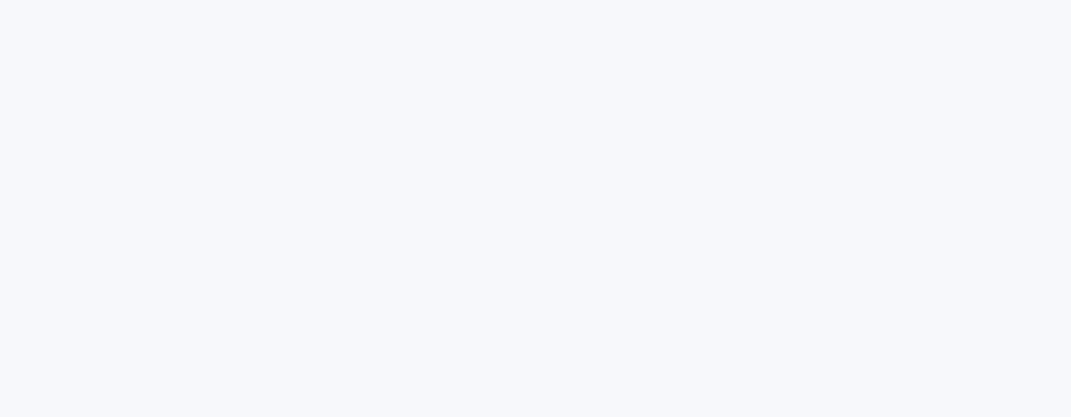 scroll, scrollTop: 0, scrollLeft: 0, axis: both 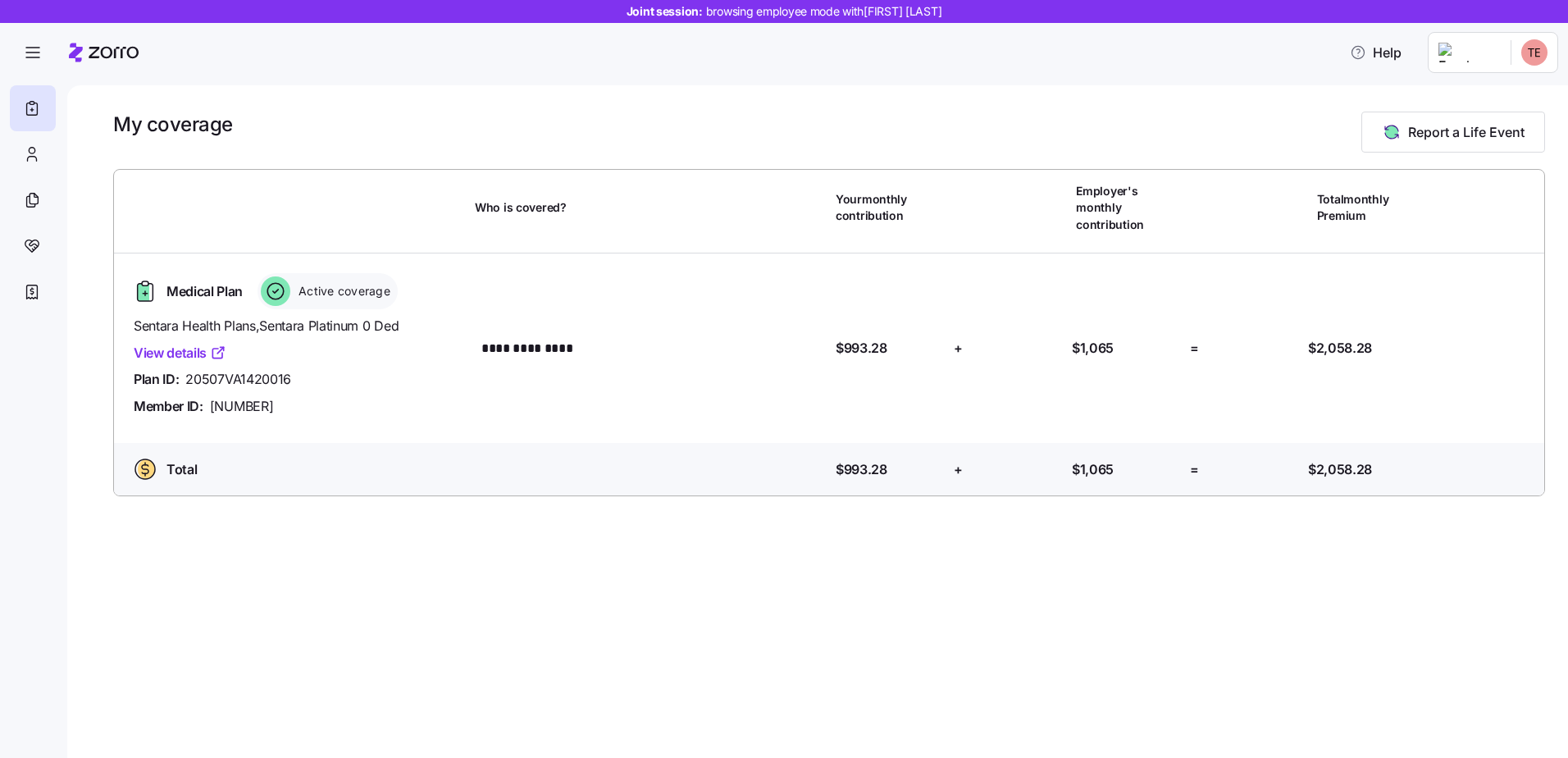 click 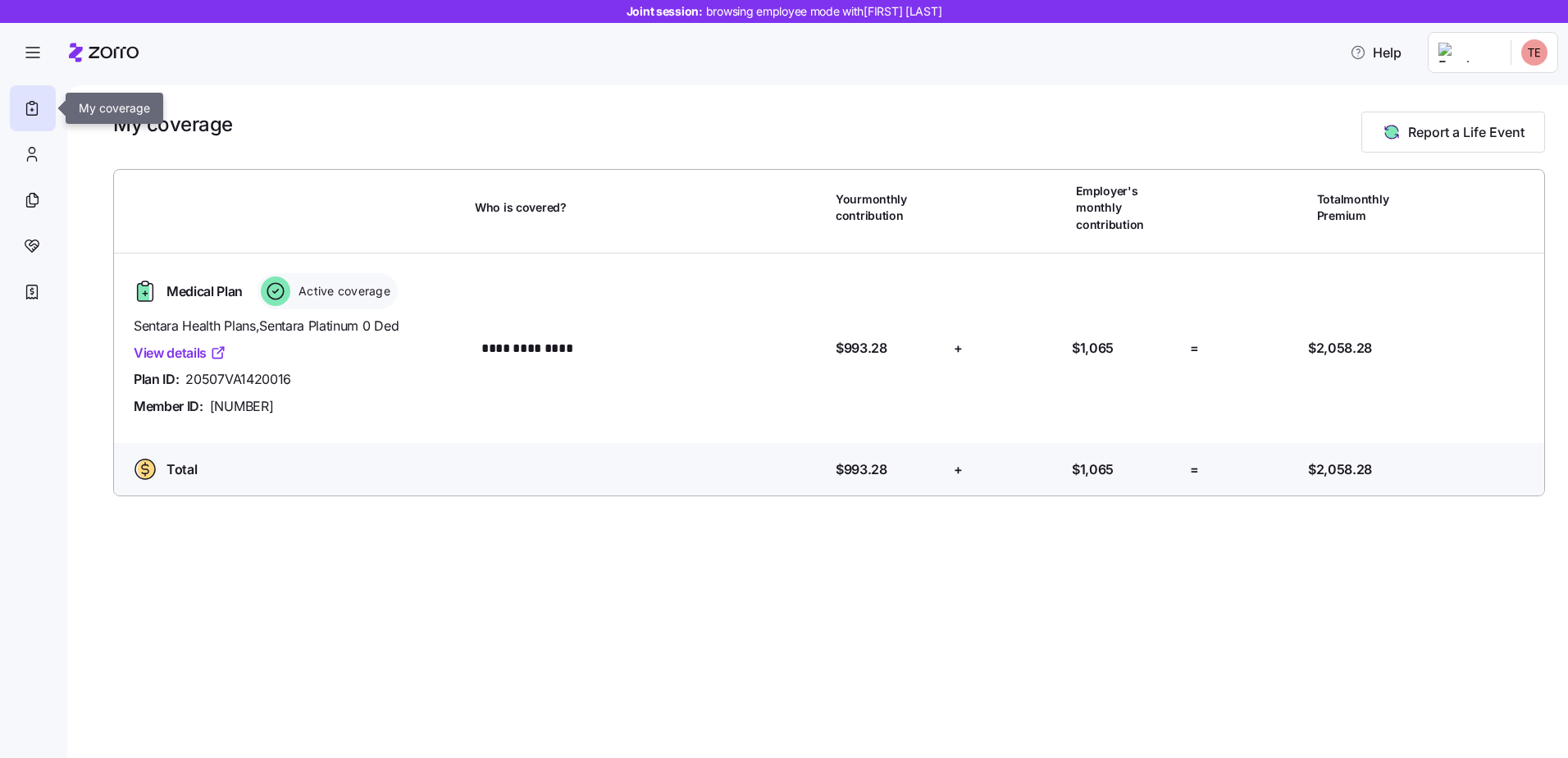 click 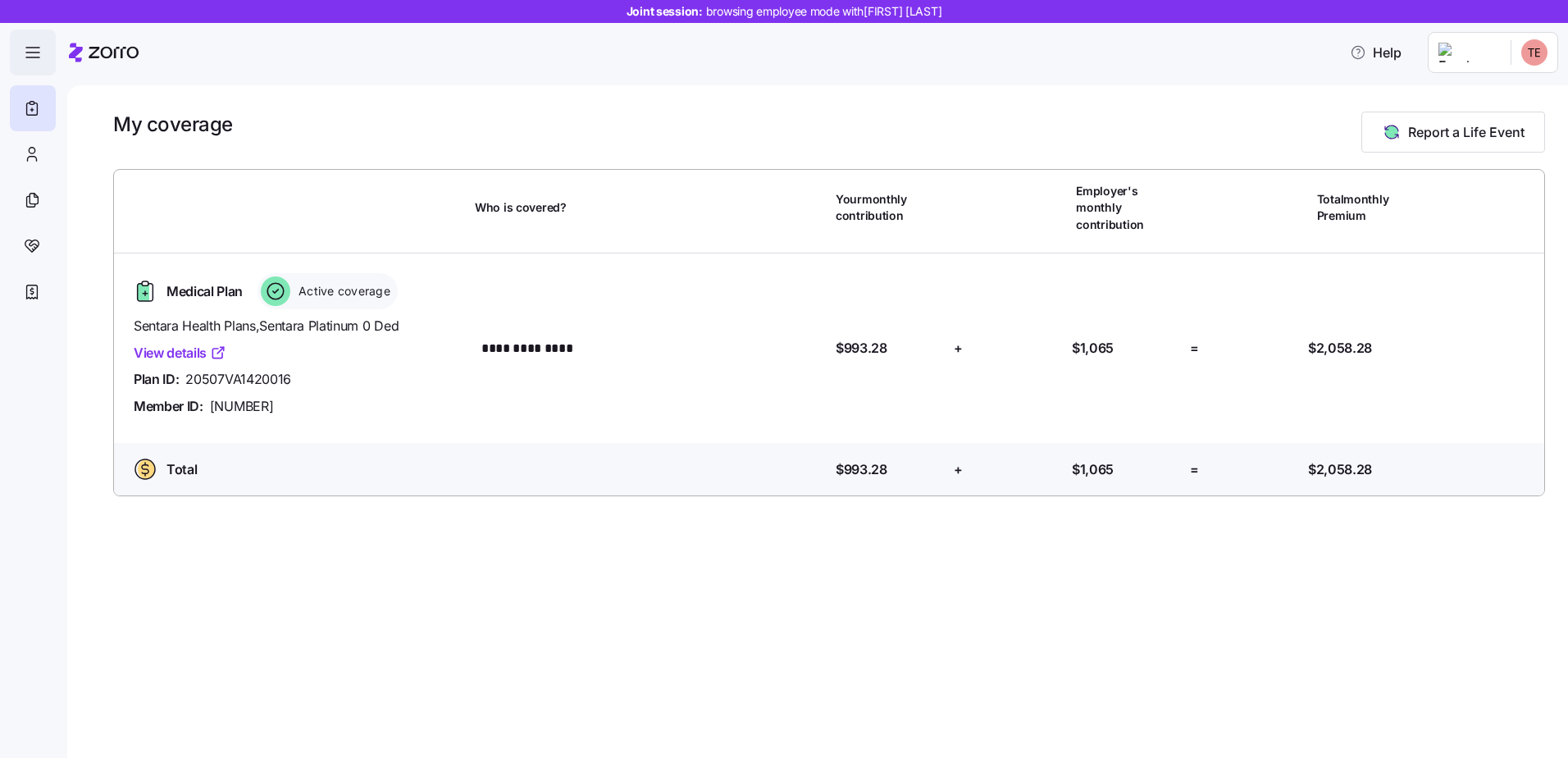 click 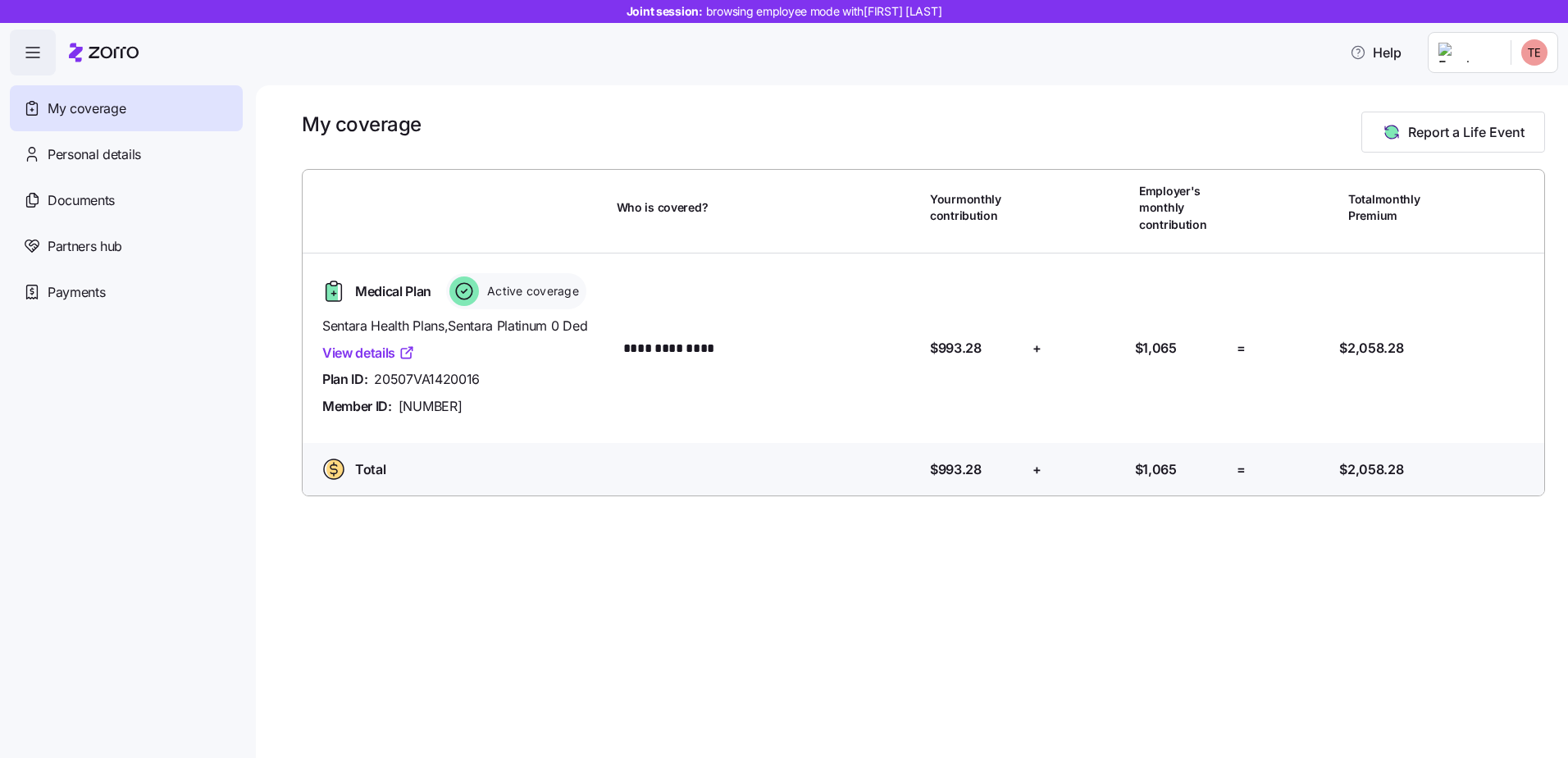 click on "My coverage" at bounding box center [86, 108] 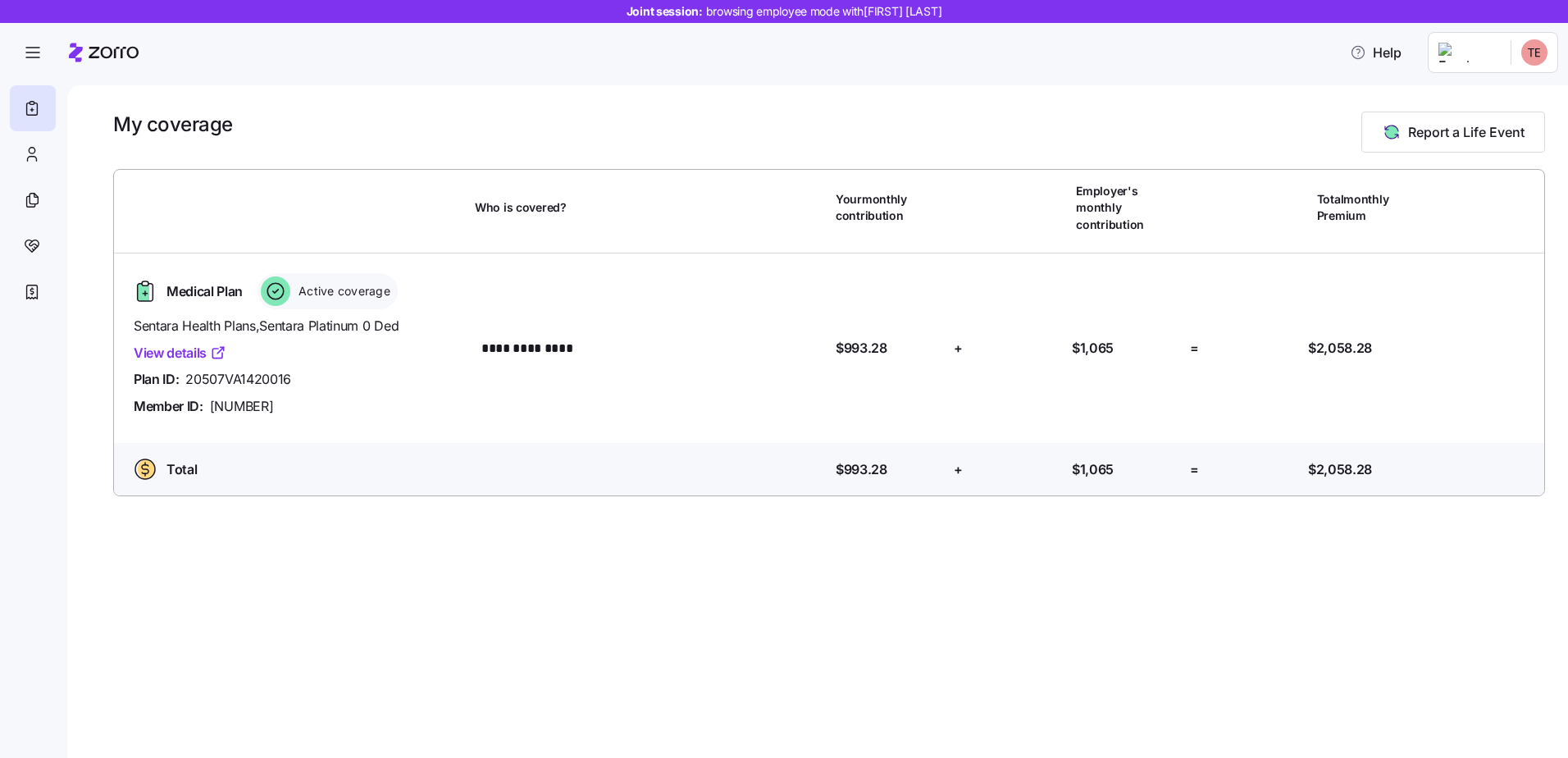 click 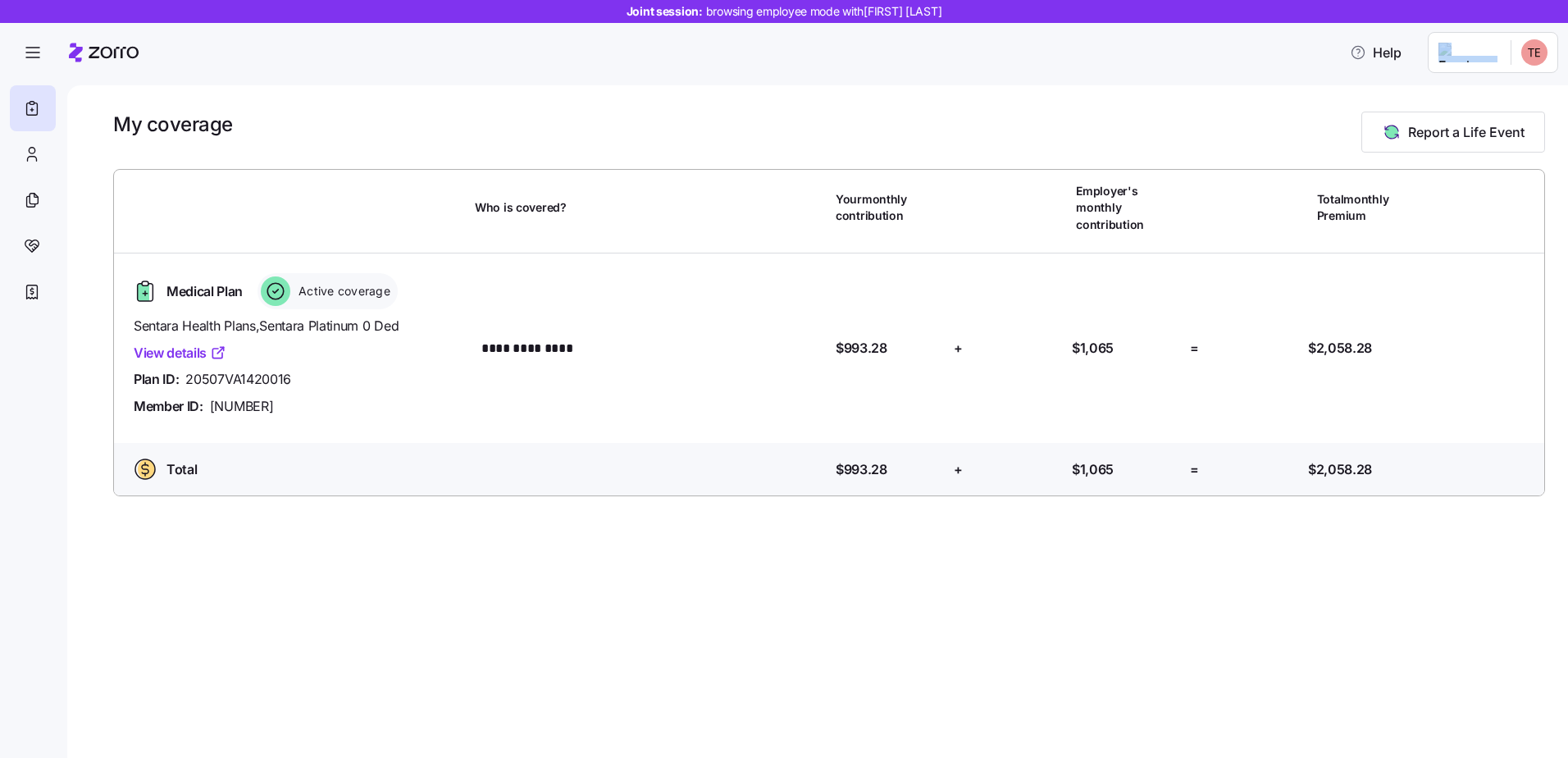 click 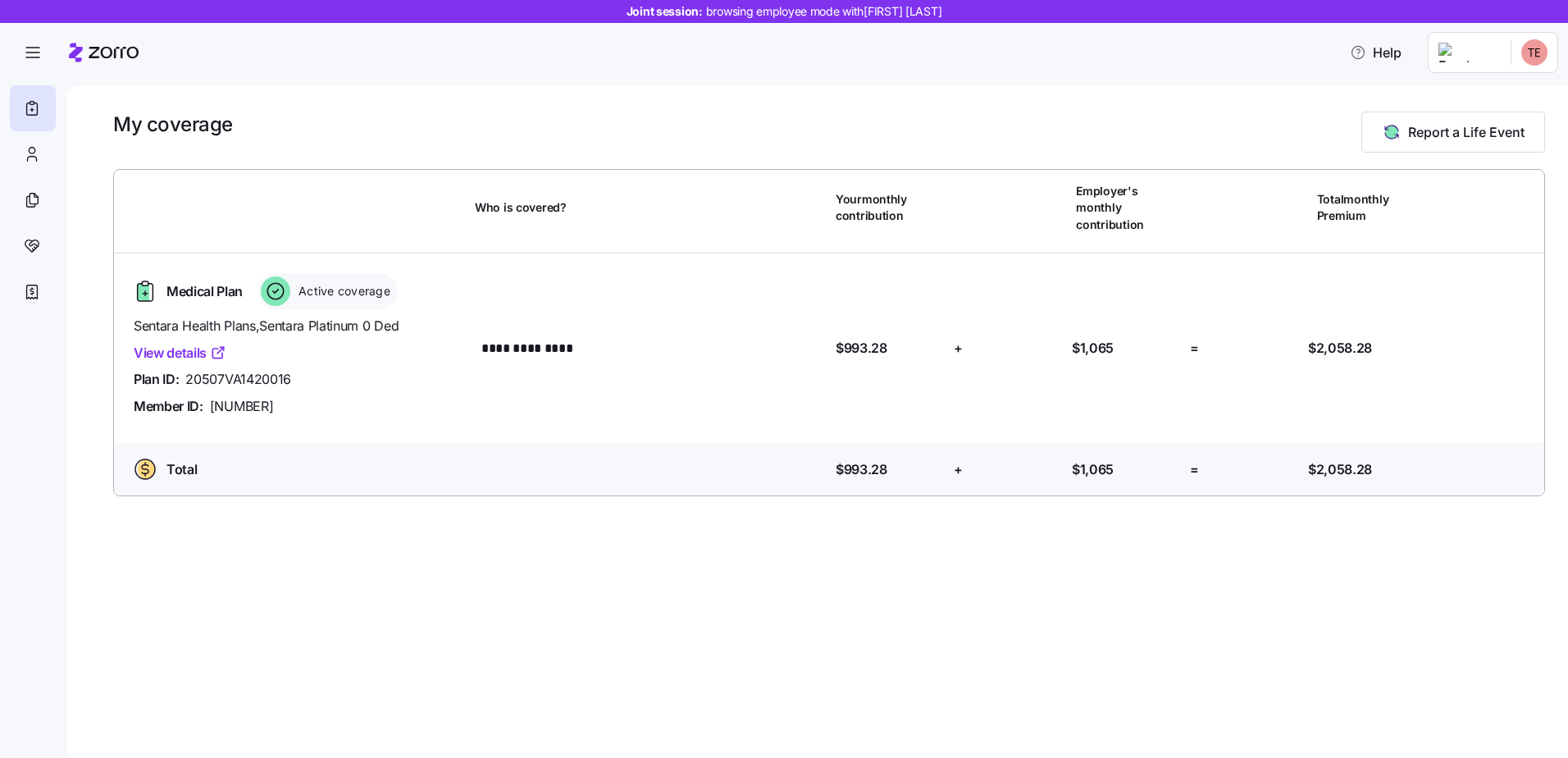 drag, startPoint x: 102, startPoint y: 57, endPoint x: 99, endPoint y: 41, distance: 16.27882 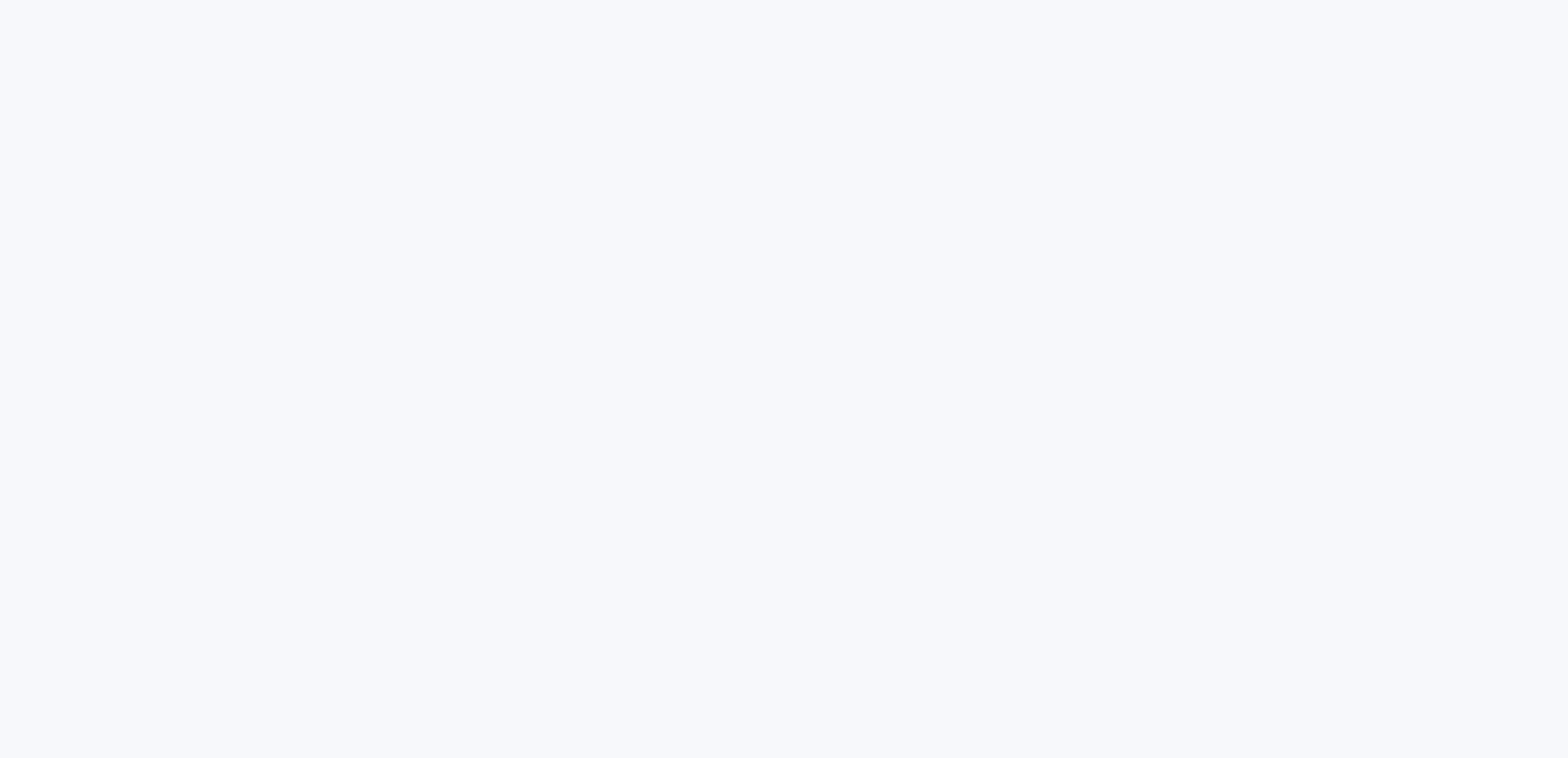 scroll, scrollTop: 0, scrollLeft: 0, axis: both 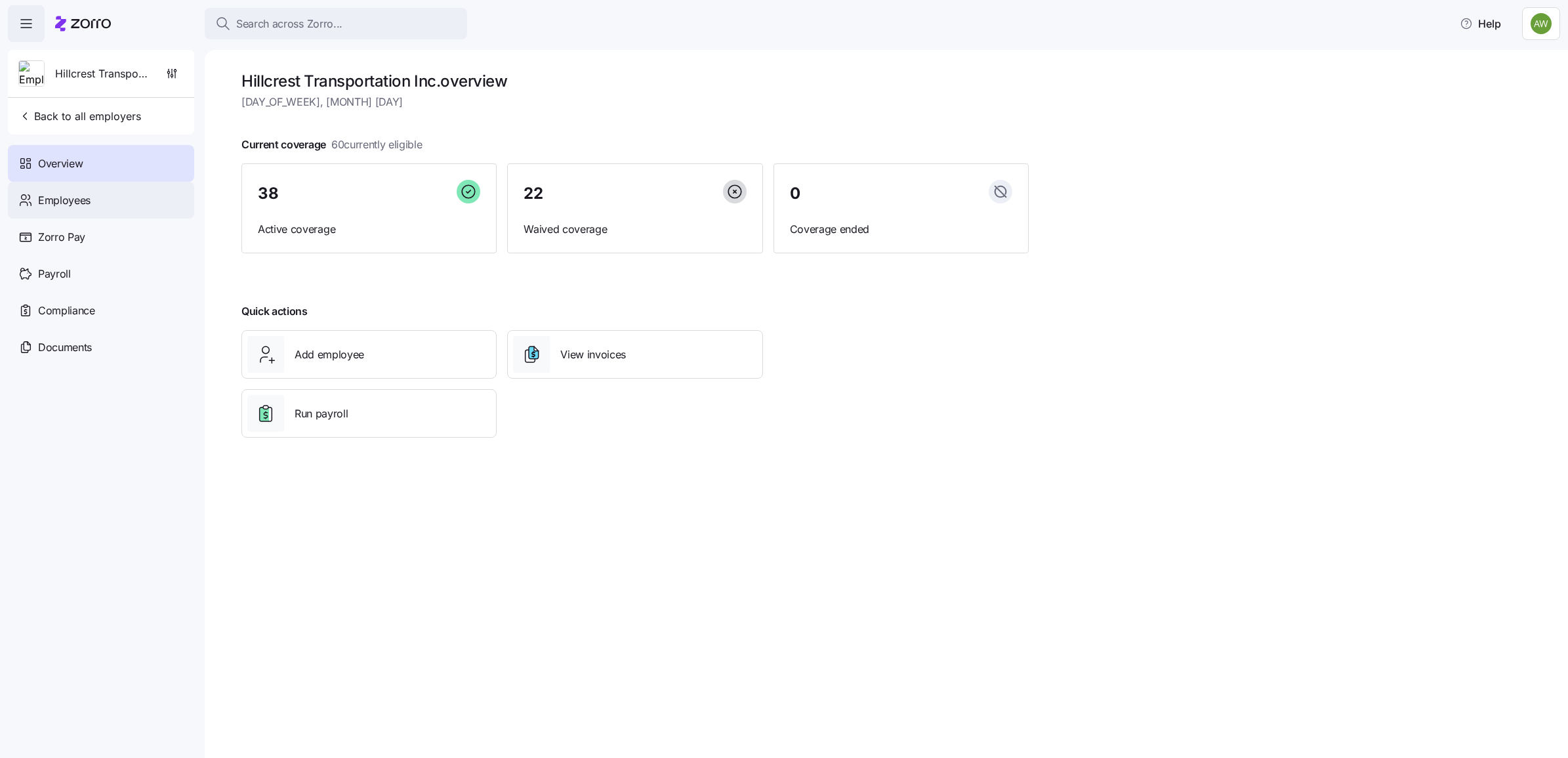 click on "Employees" at bounding box center [64, 200] 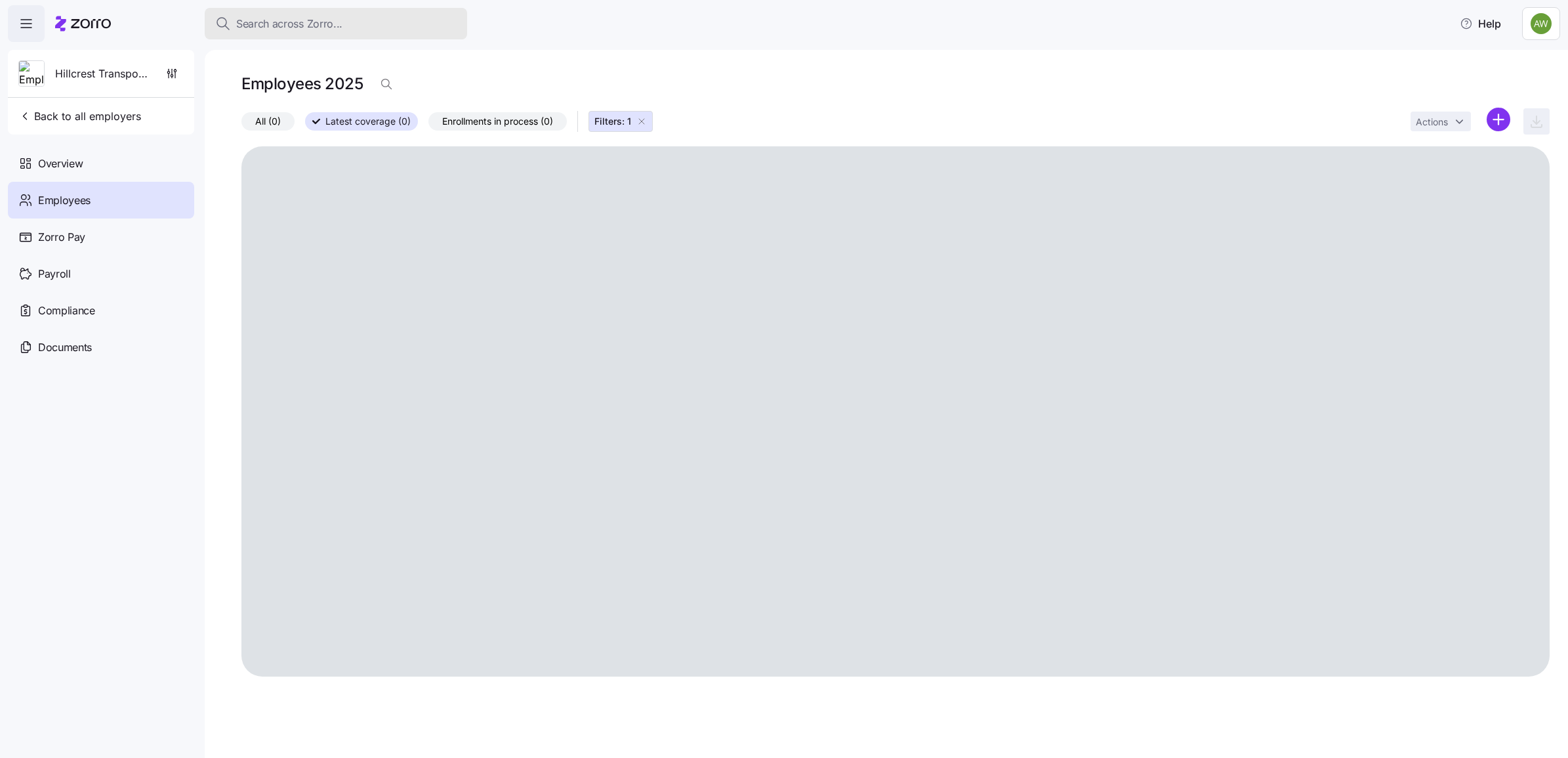 click on "Search across Zorro..." at bounding box center [289, 24] 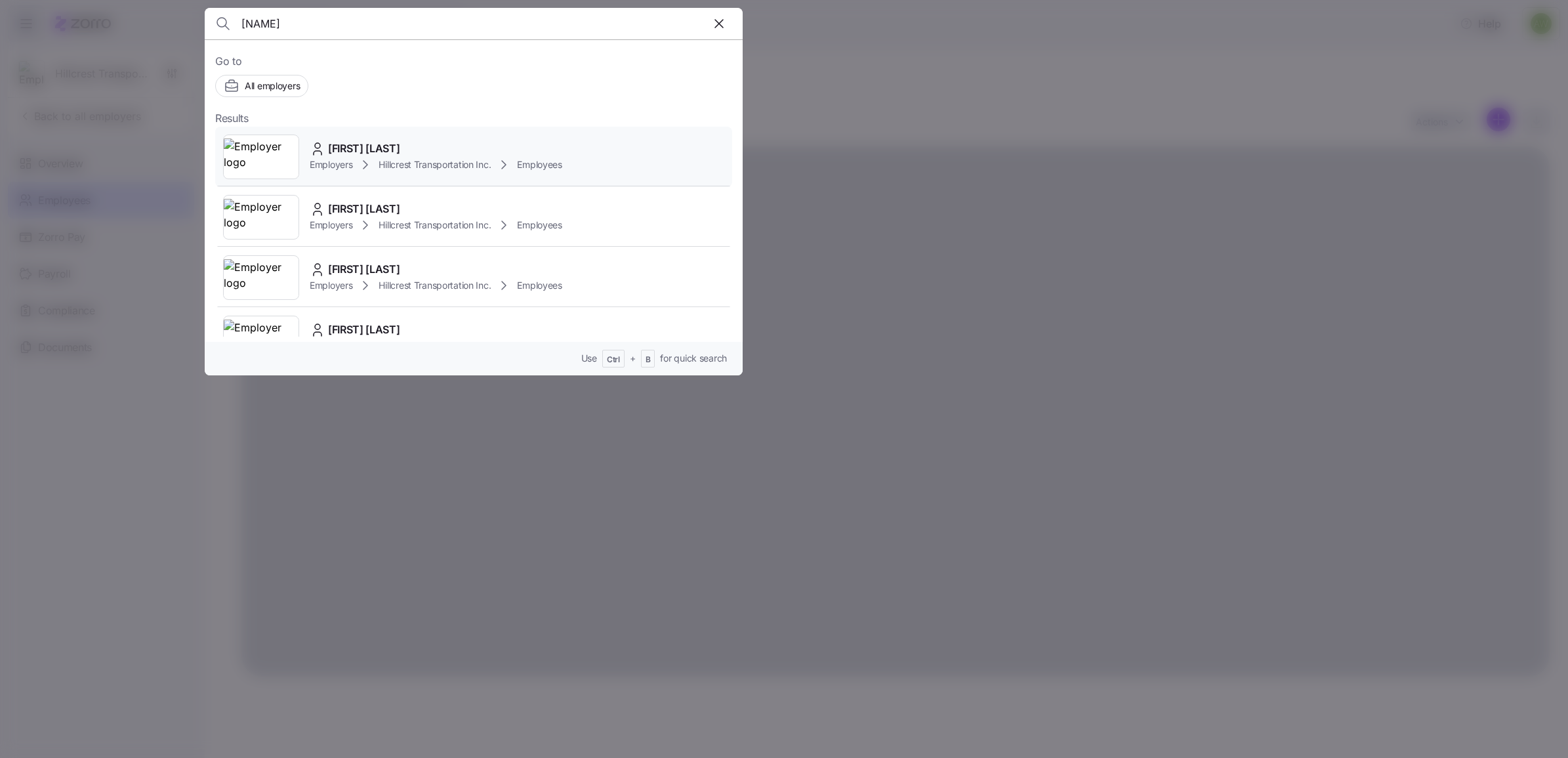 type on "thomas" 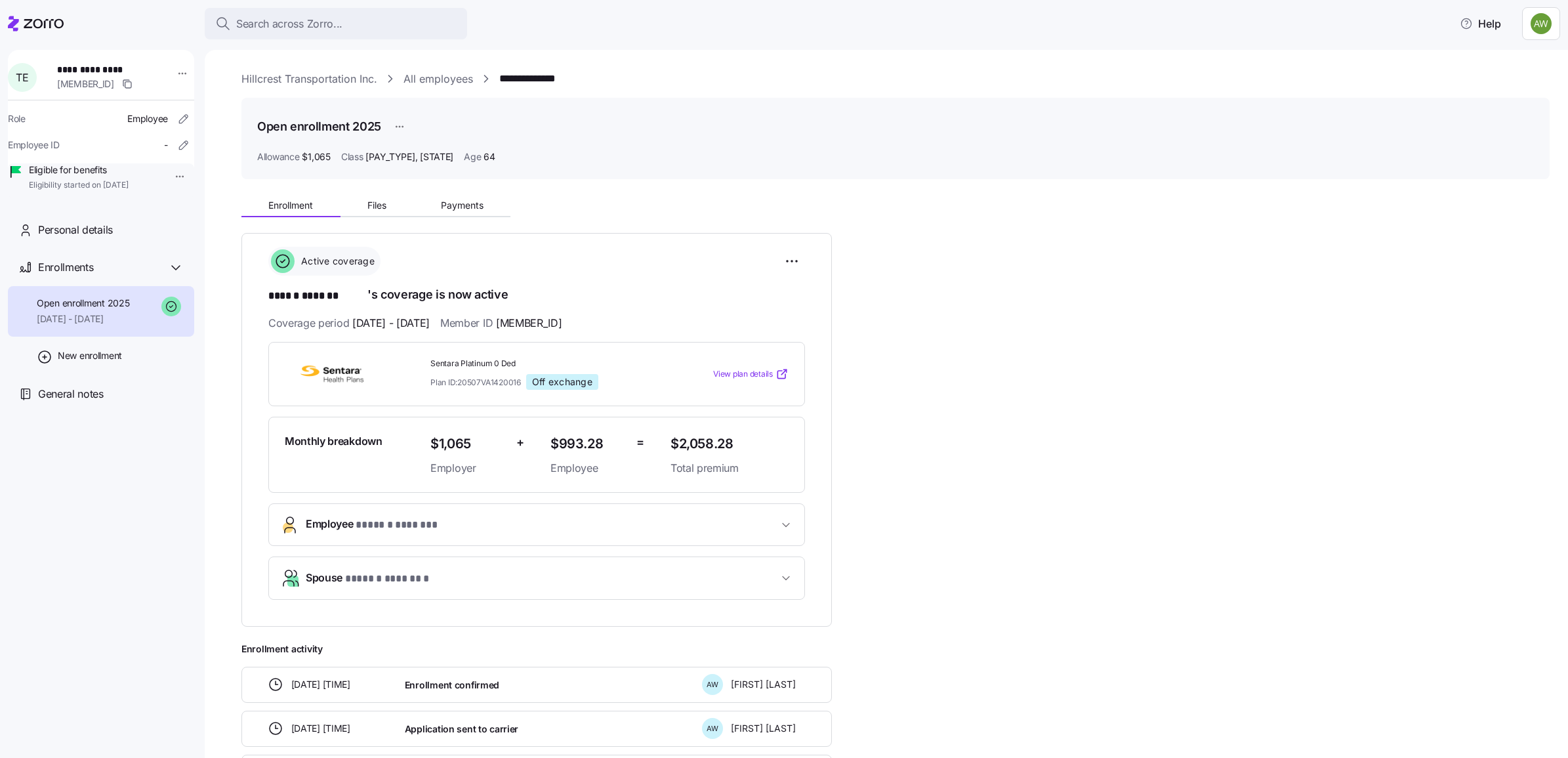 click 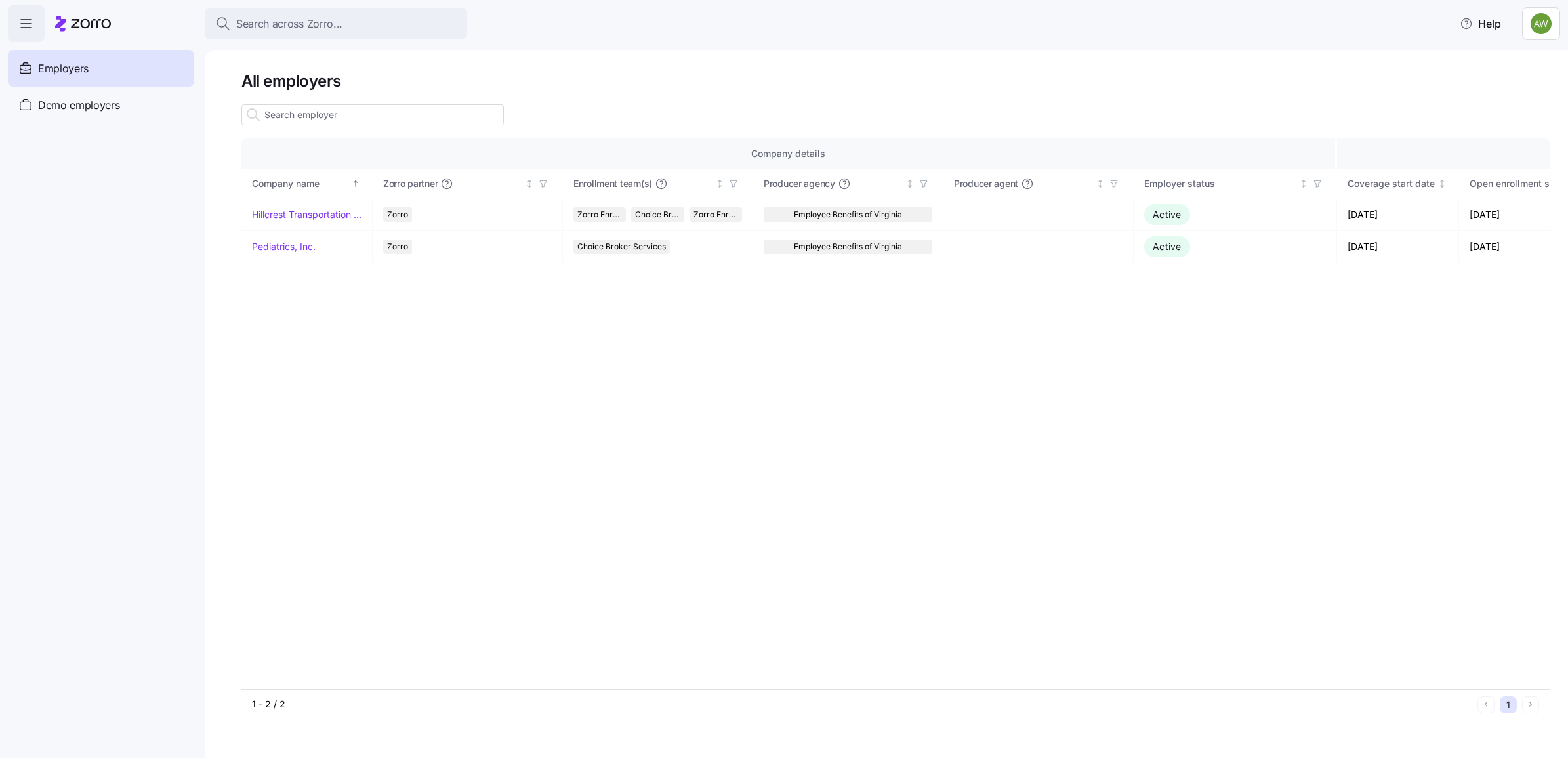 click 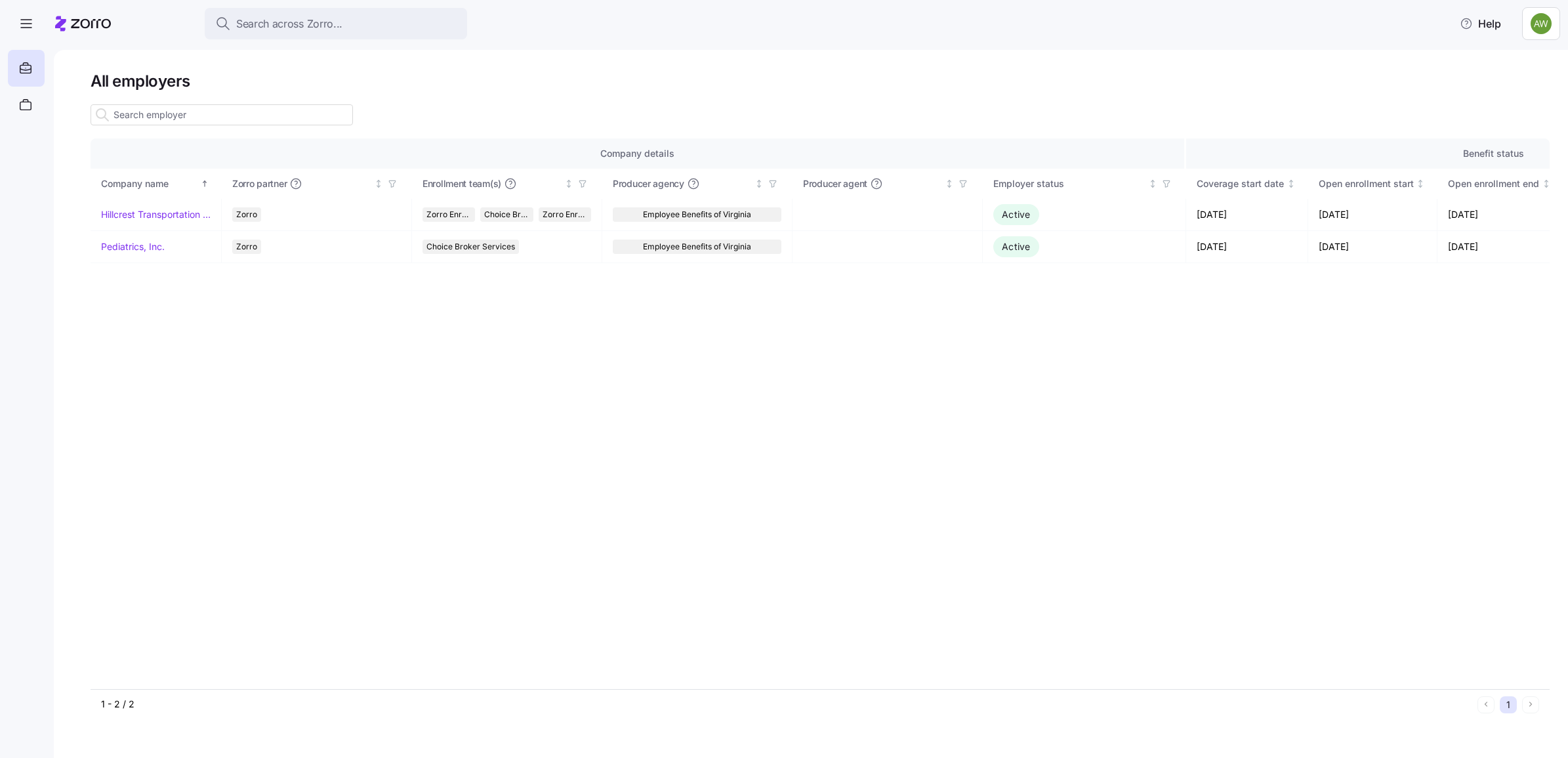 click 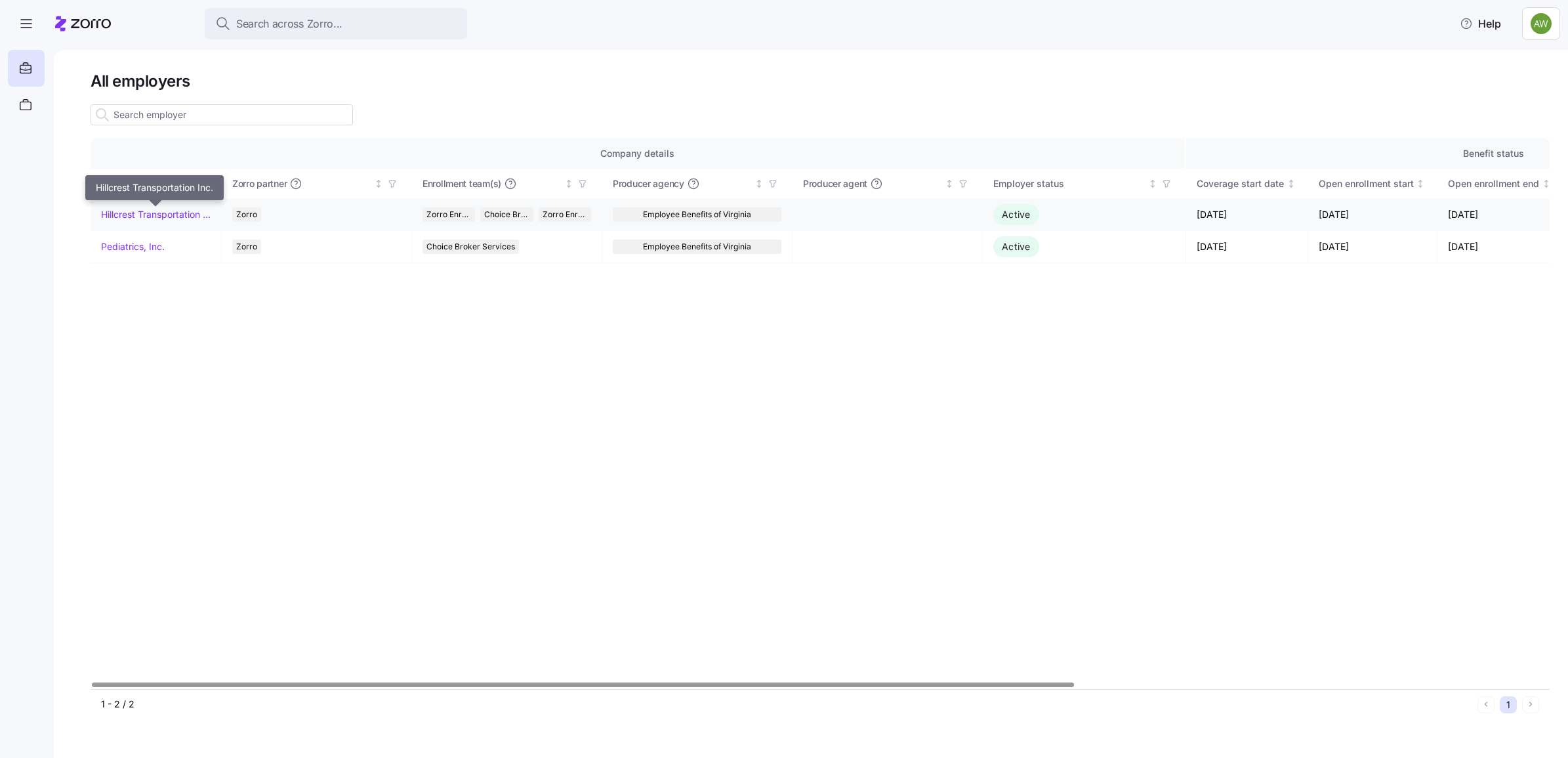click on "Hillcrest Transportation Inc." at bounding box center (155, 215) 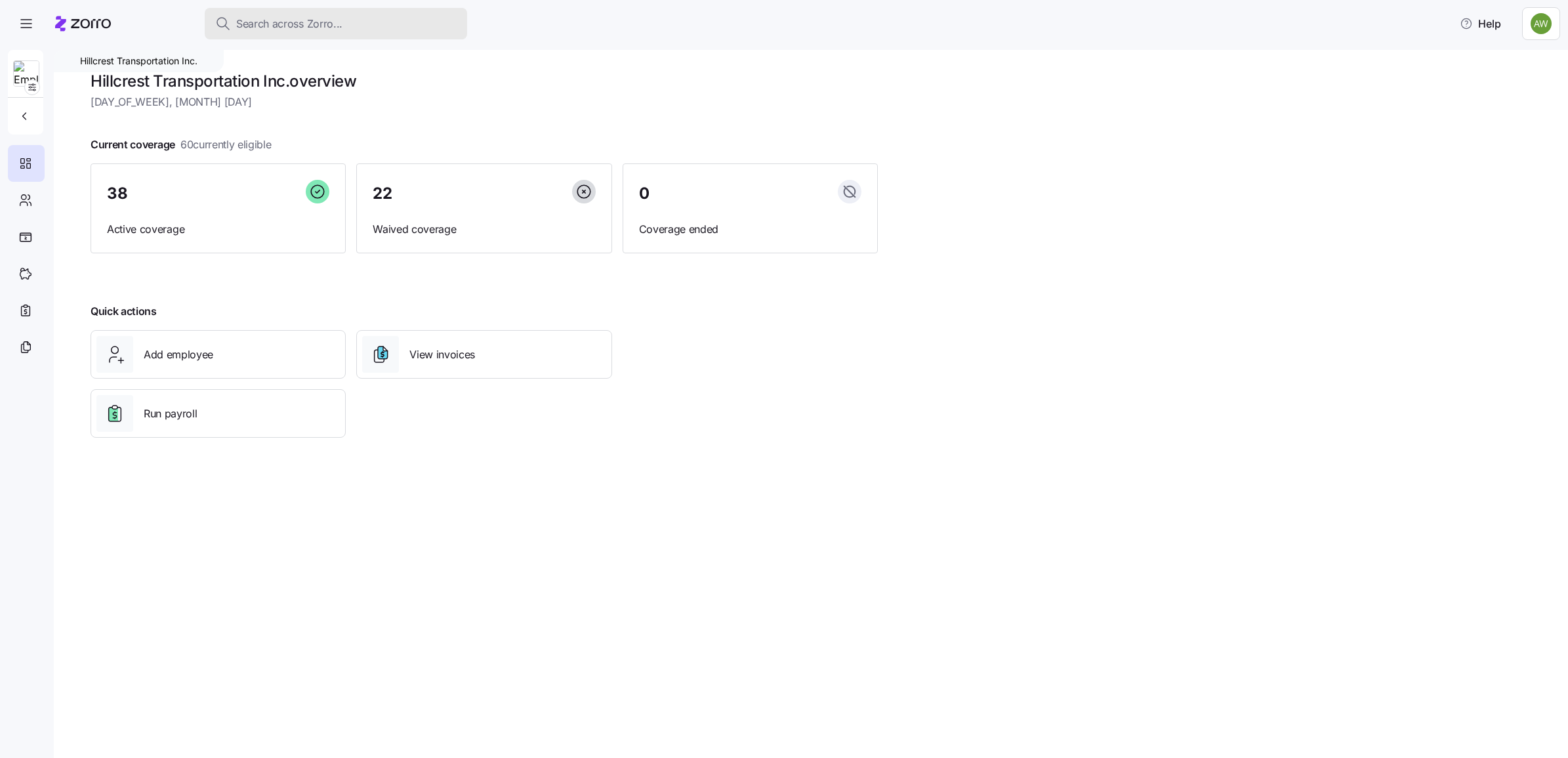 click on "Search across Zorro..." at bounding box center (289, 24) 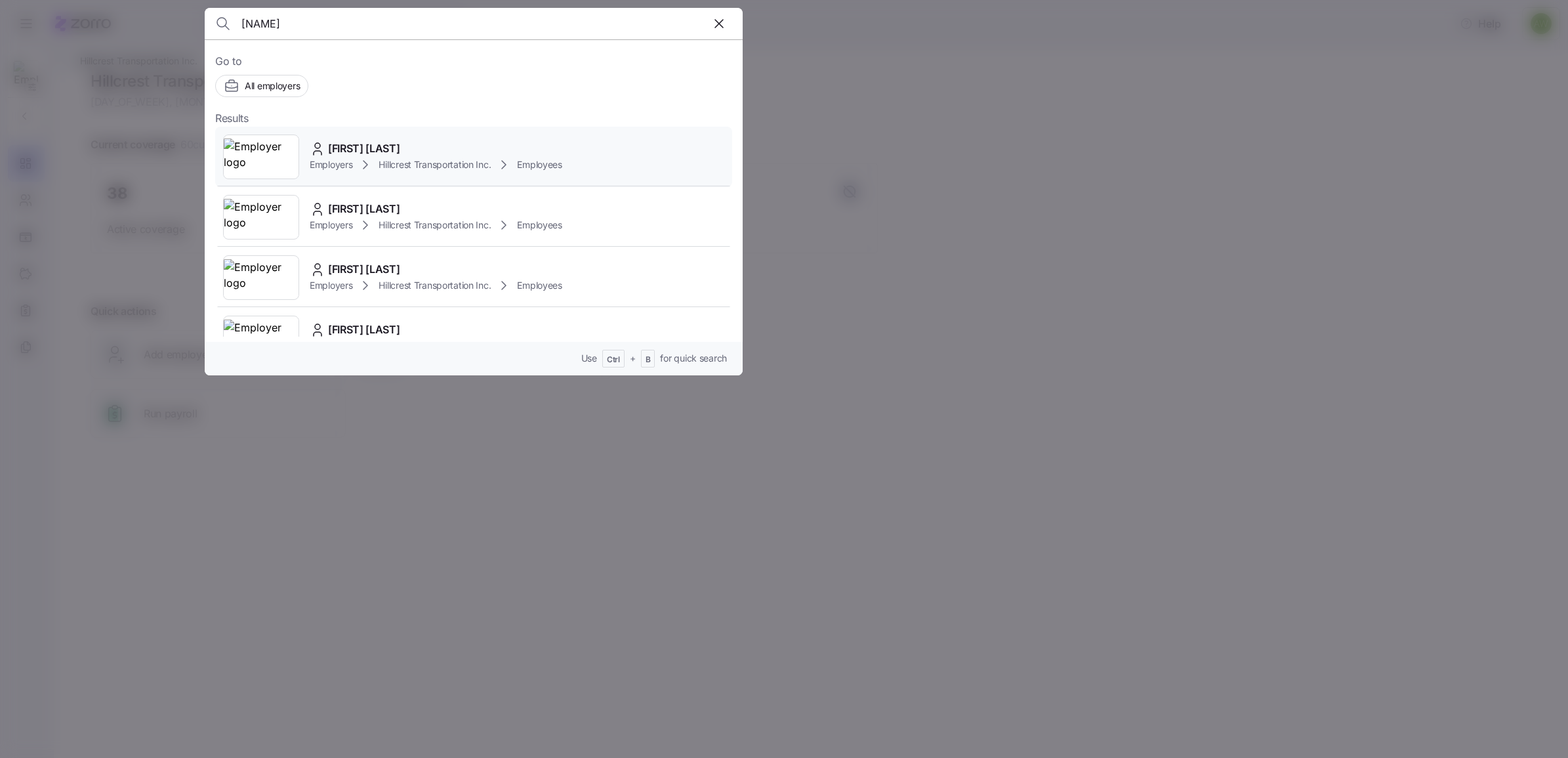 type on "tho" 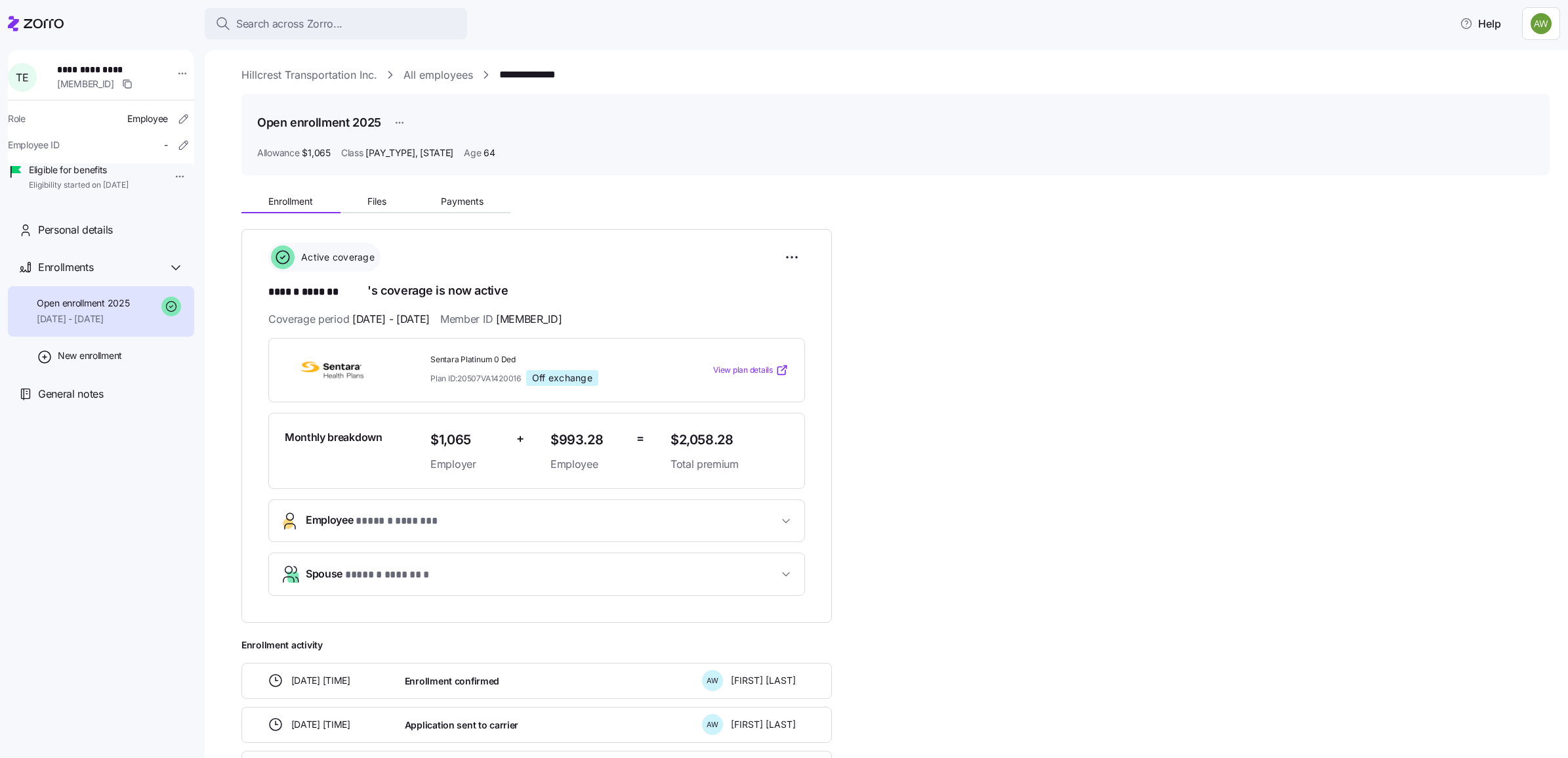 scroll, scrollTop: 0, scrollLeft: 0, axis: both 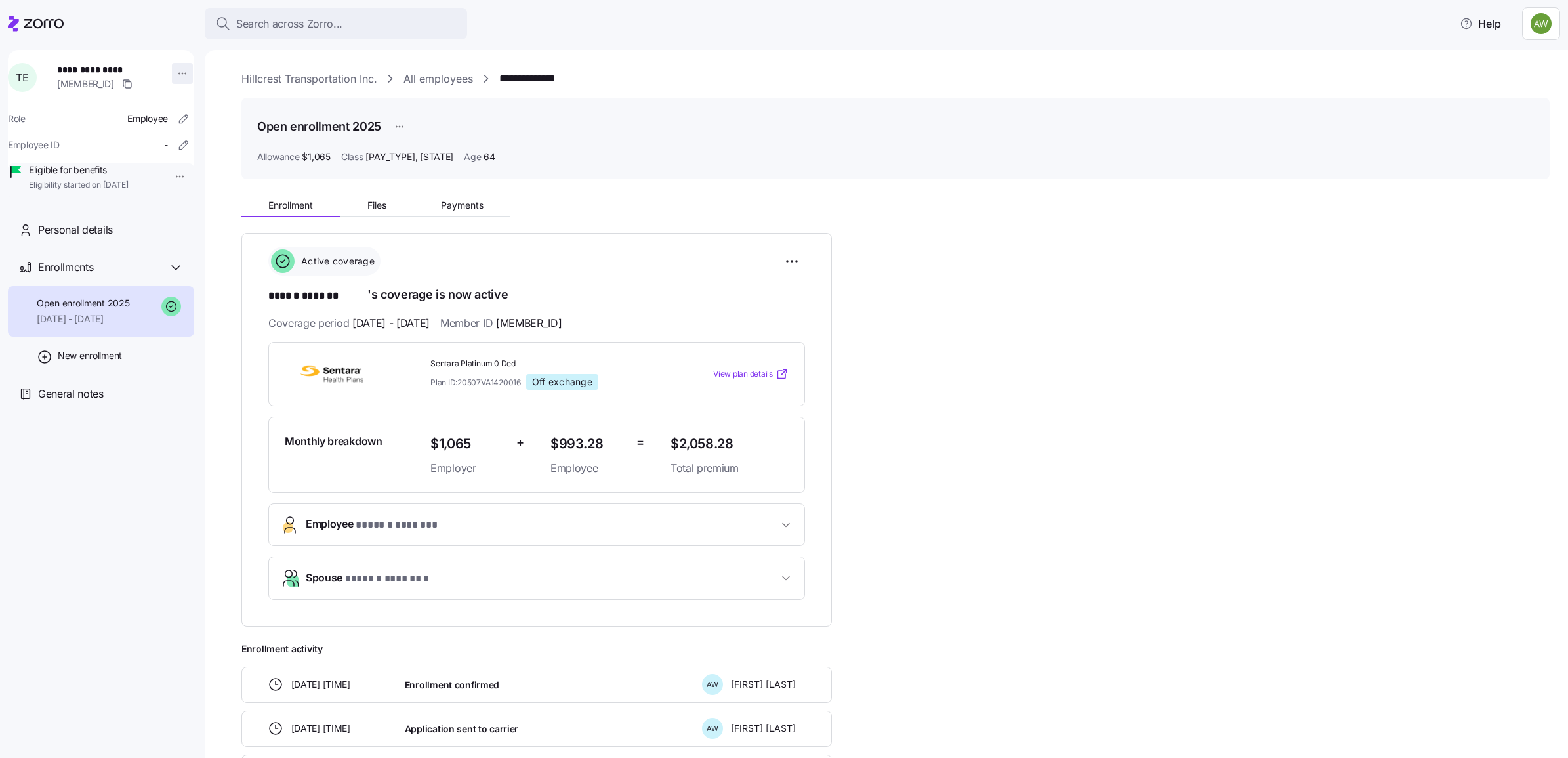 click on "**********" at bounding box center [784, 375] 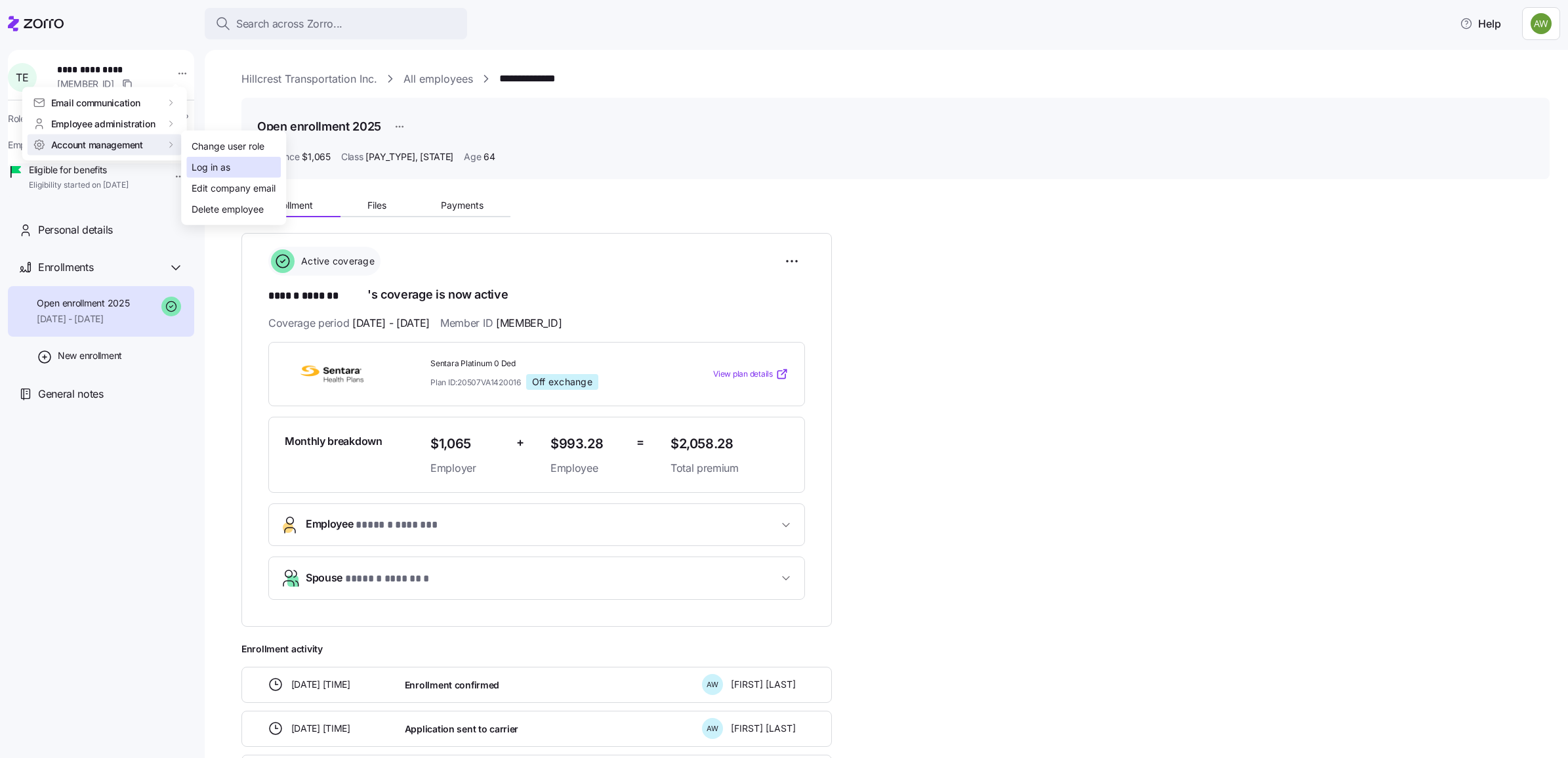 click on "Log in as" at bounding box center [211, 167] 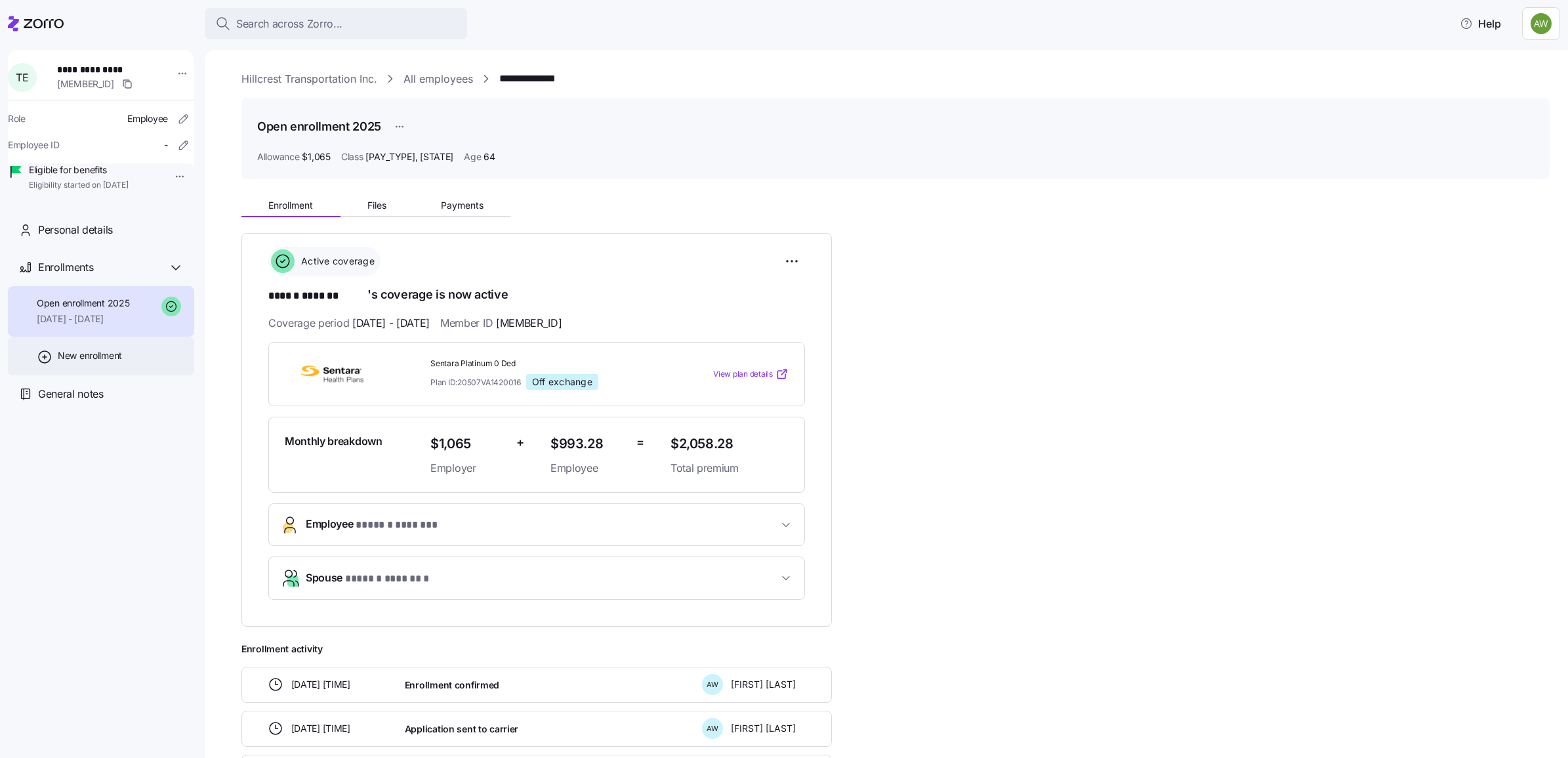 click on "New enrollment" at bounding box center [90, 356] 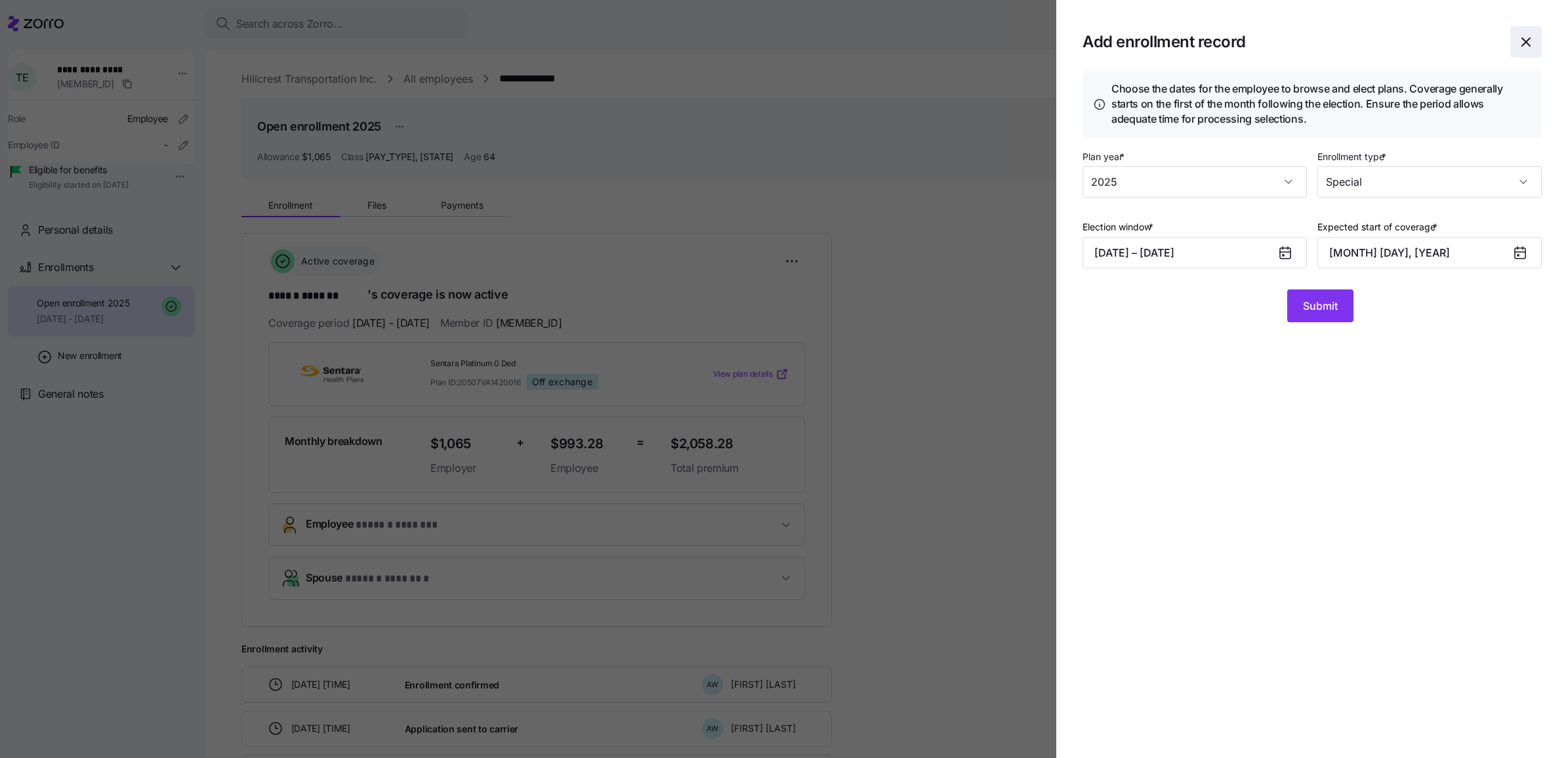 click 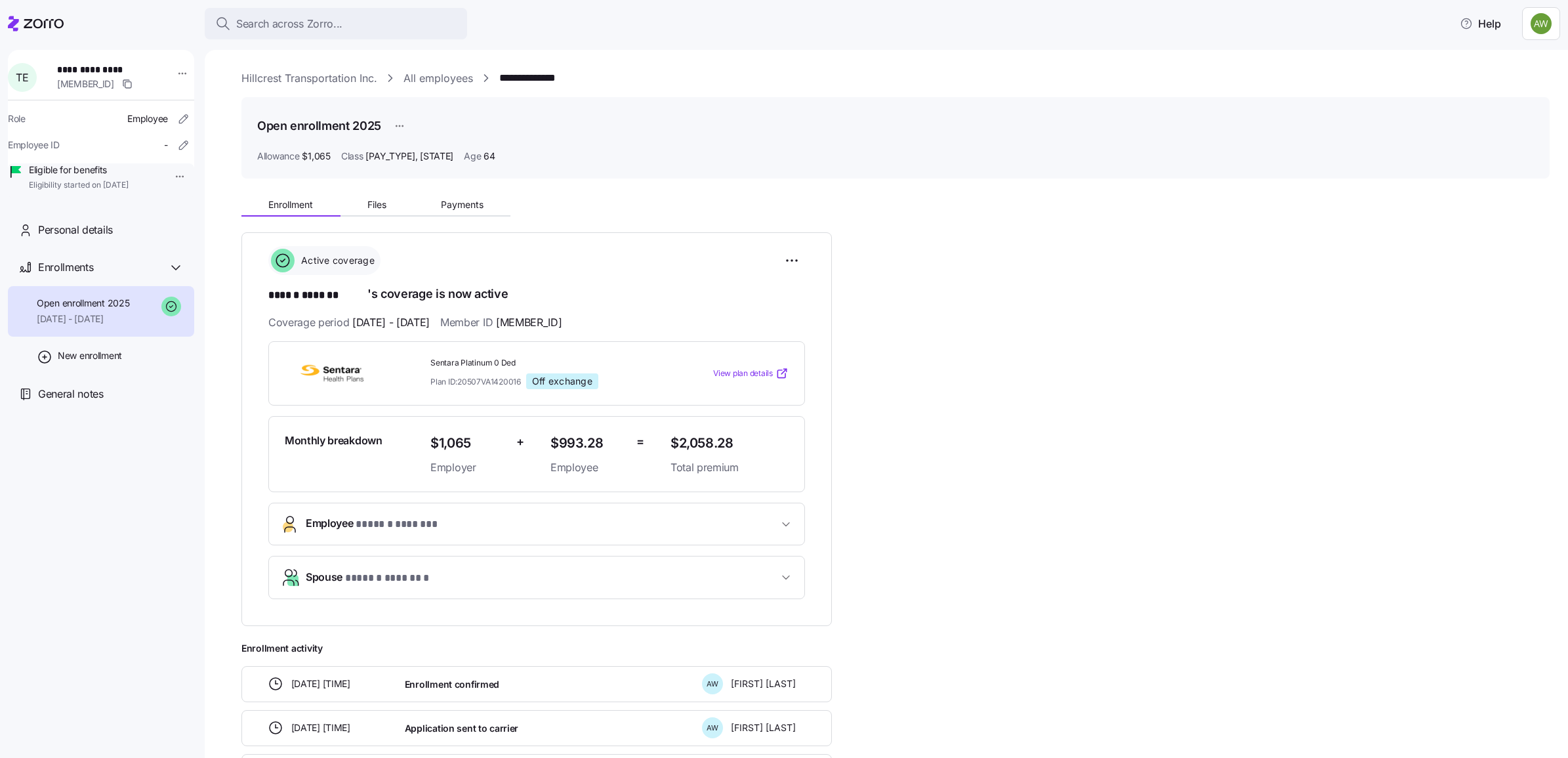 scroll, scrollTop: 0, scrollLeft: 0, axis: both 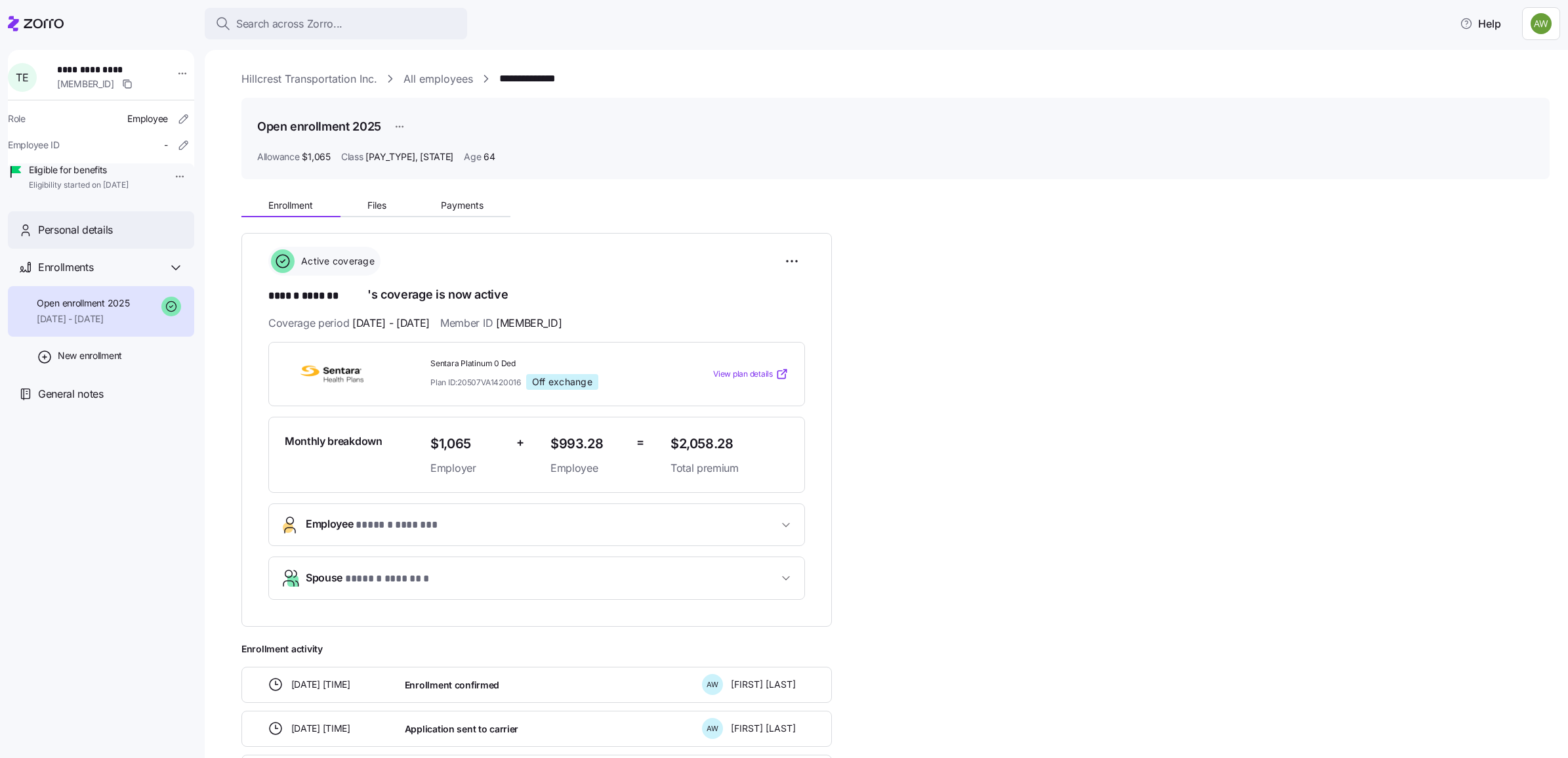 click on "Personal details" at bounding box center [75, 230] 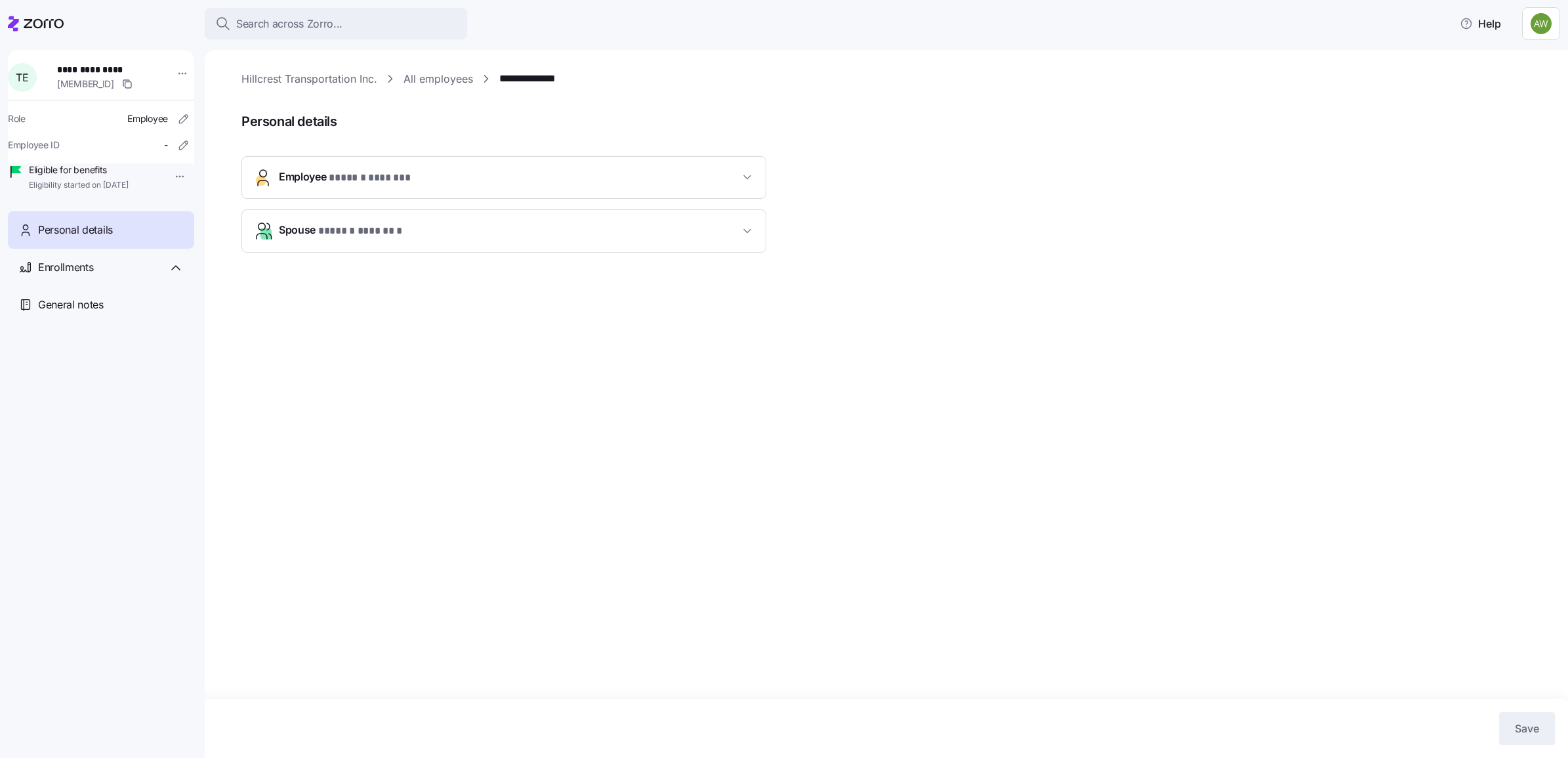 click on "All employees" at bounding box center (438, 79) 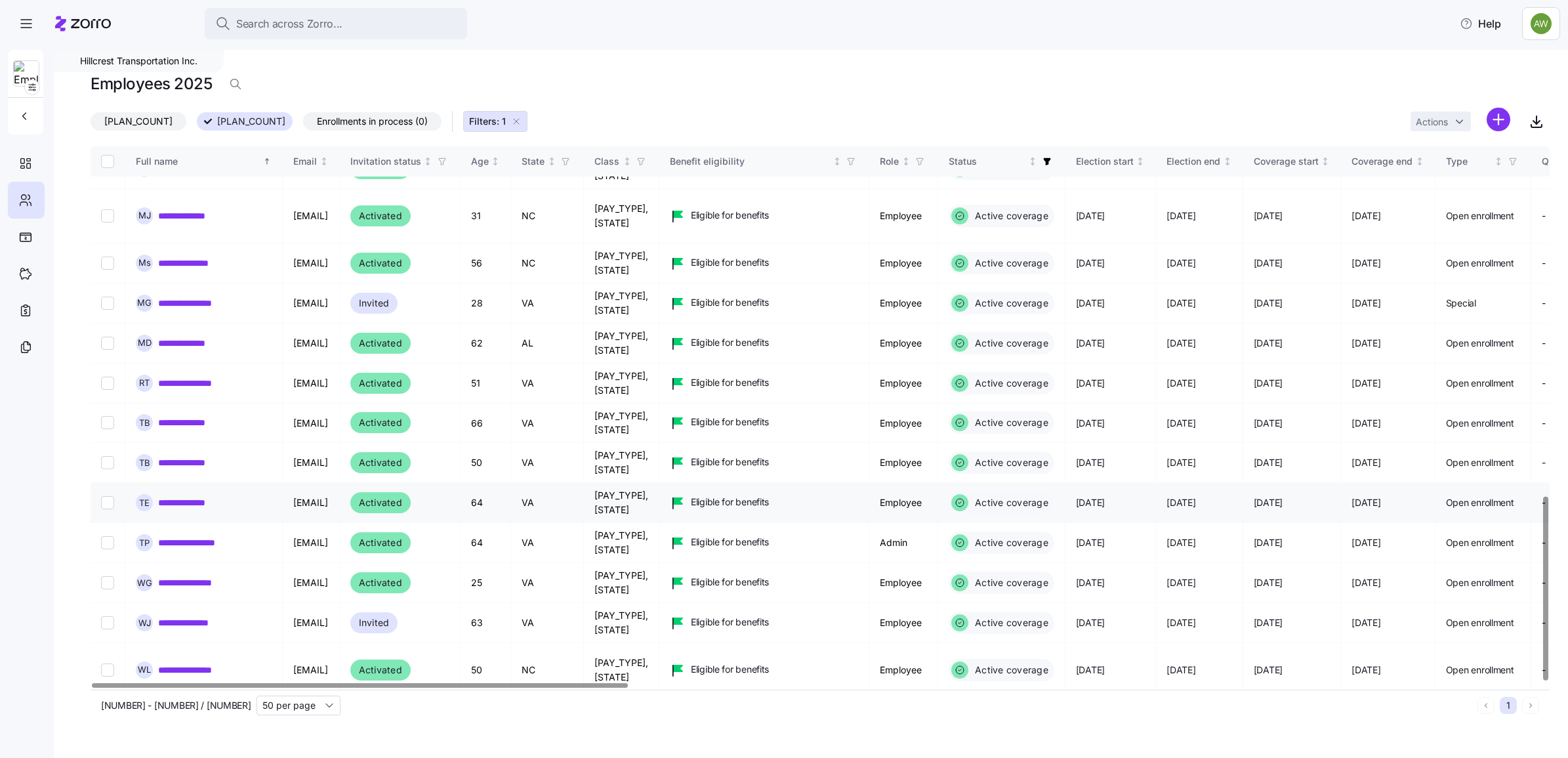 scroll, scrollTop: 1032, scrollLeft: 0, axis: vertical 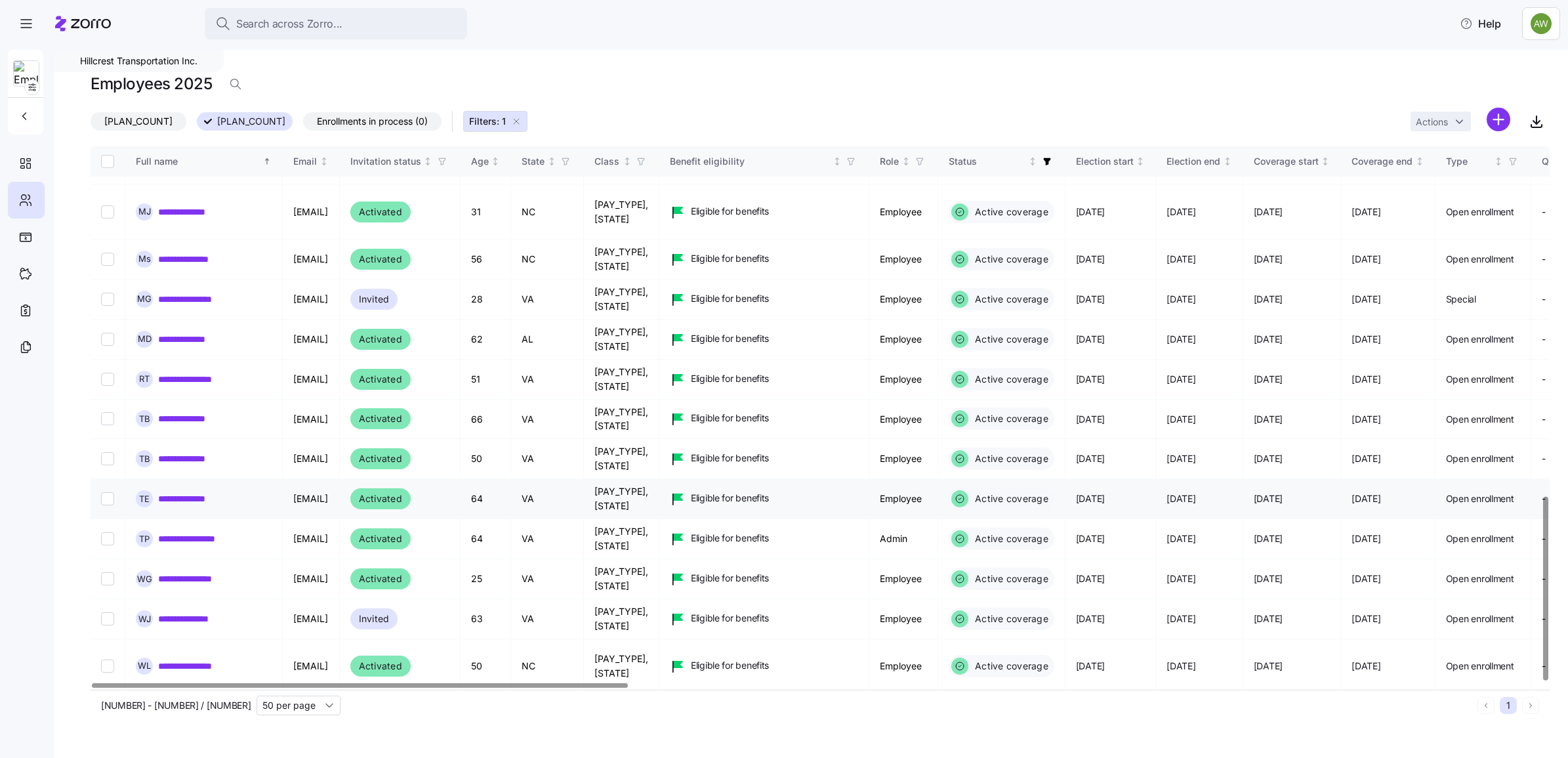 click on "**********" at bounding box center (202, 499) 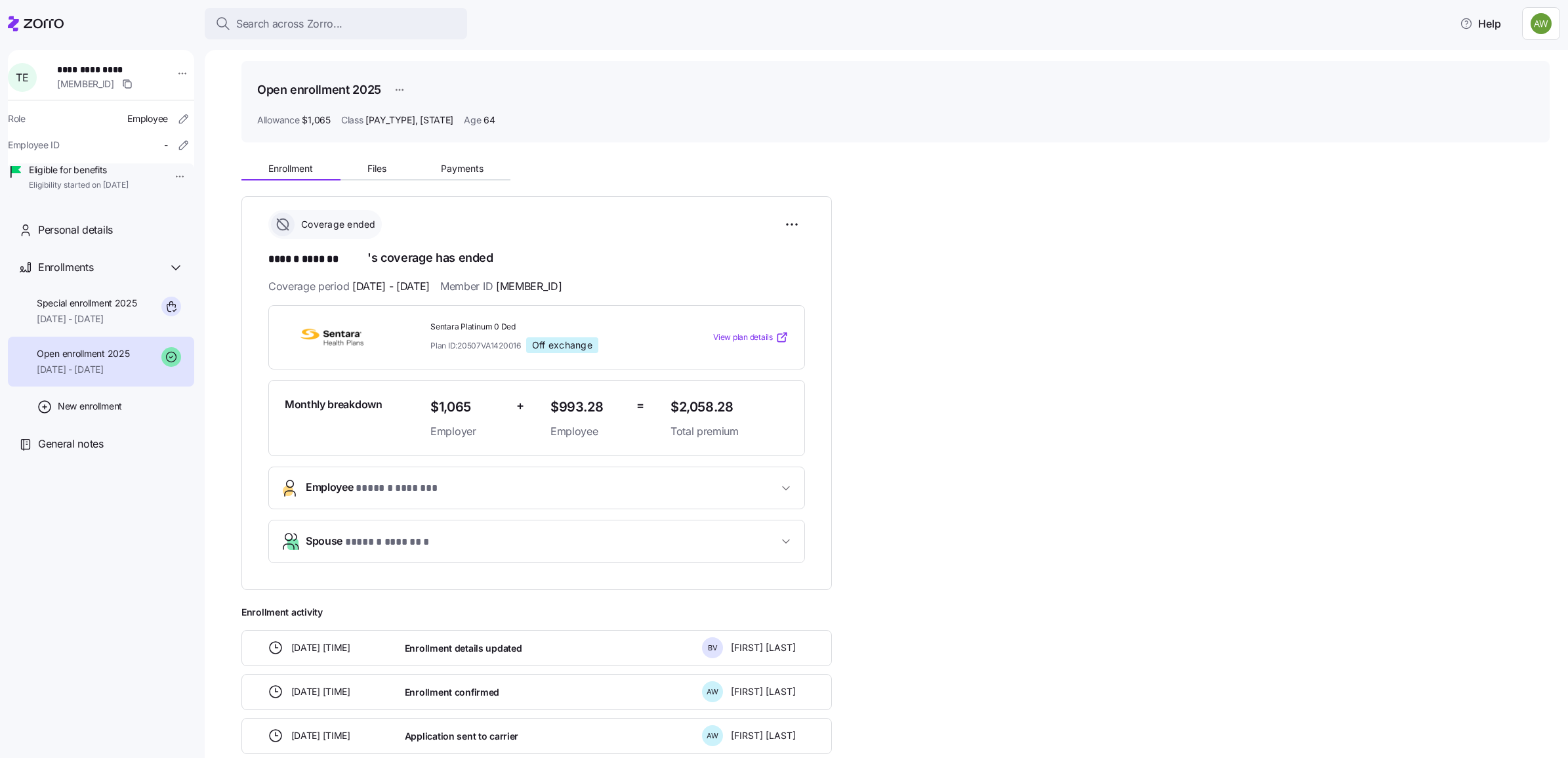 scroll, scrollTop: 0, scrollLeft: 0, axis: both 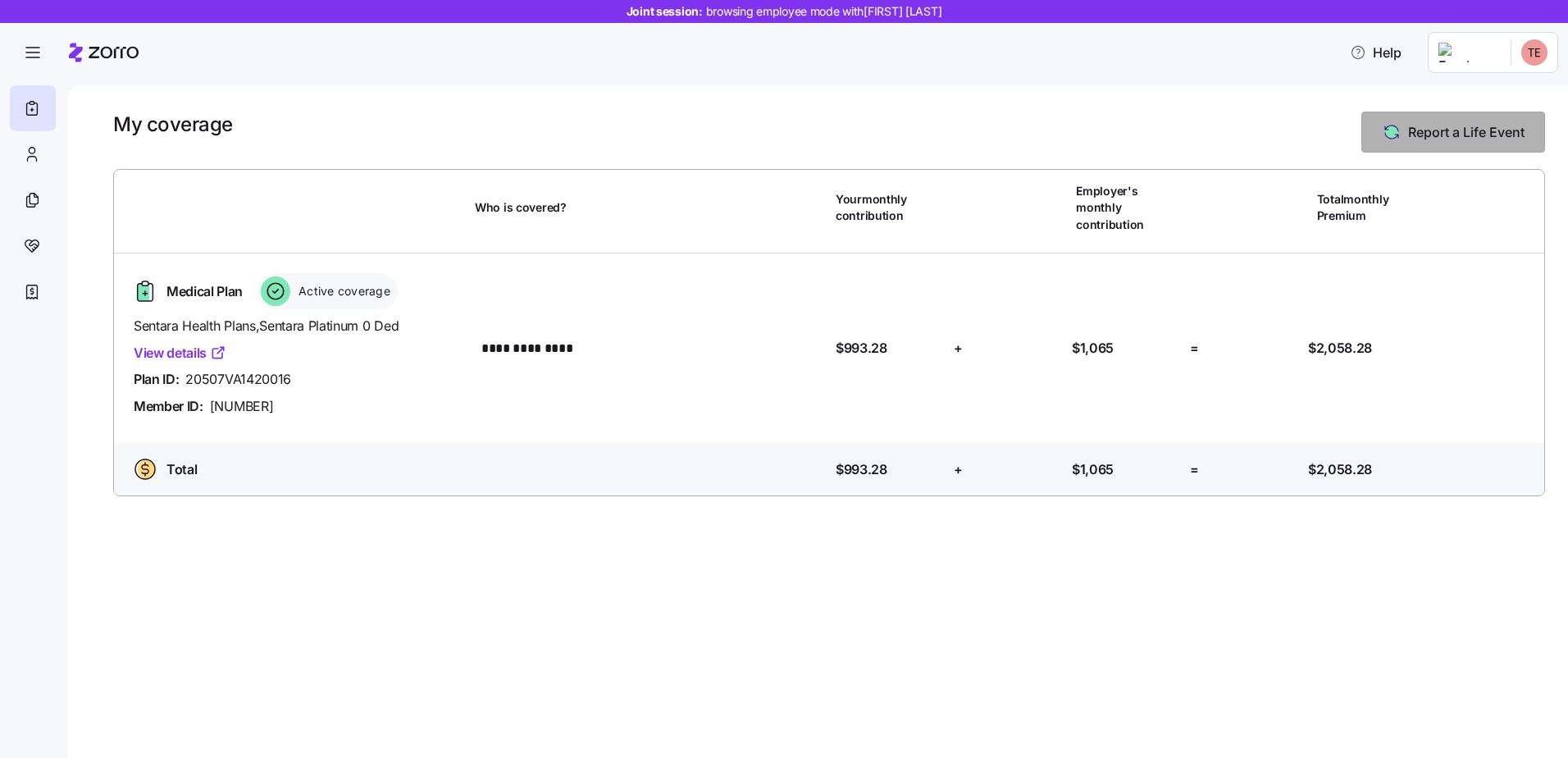 click on "Report a Life Event" at bounding box center [1453, 132] 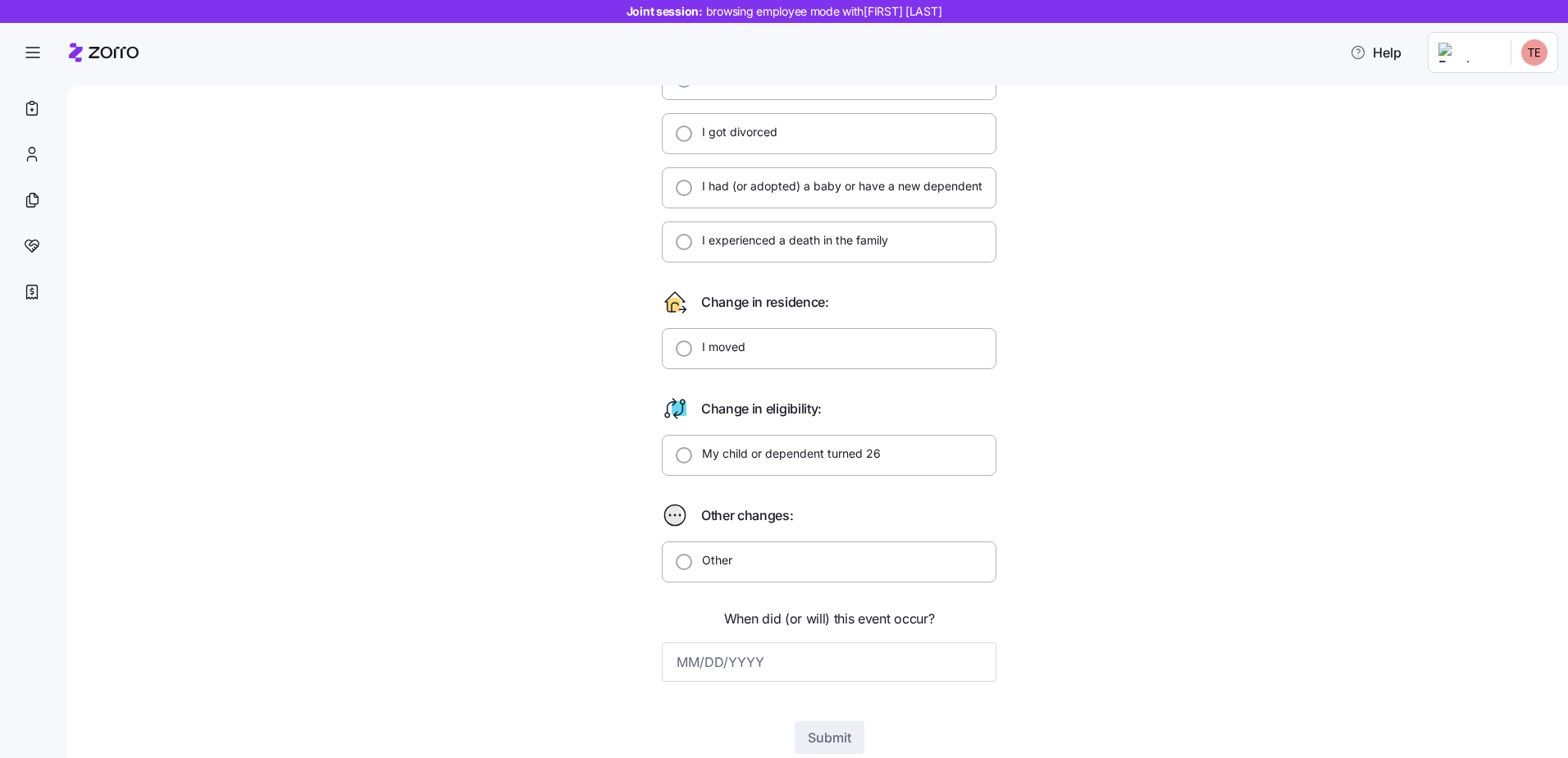 scroll, scrollTop: 219, scrollLeft: 0, axis: vertical 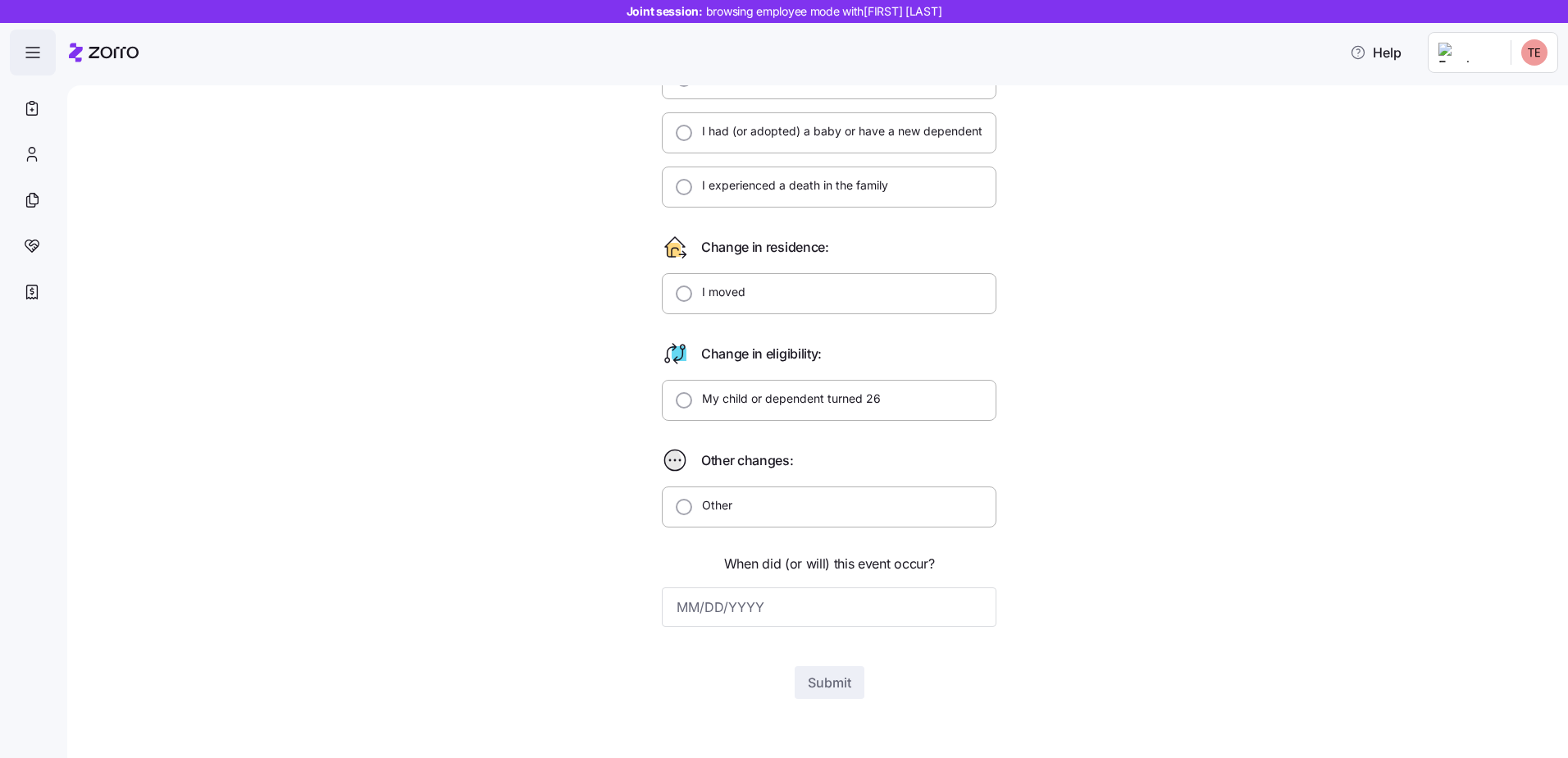 click 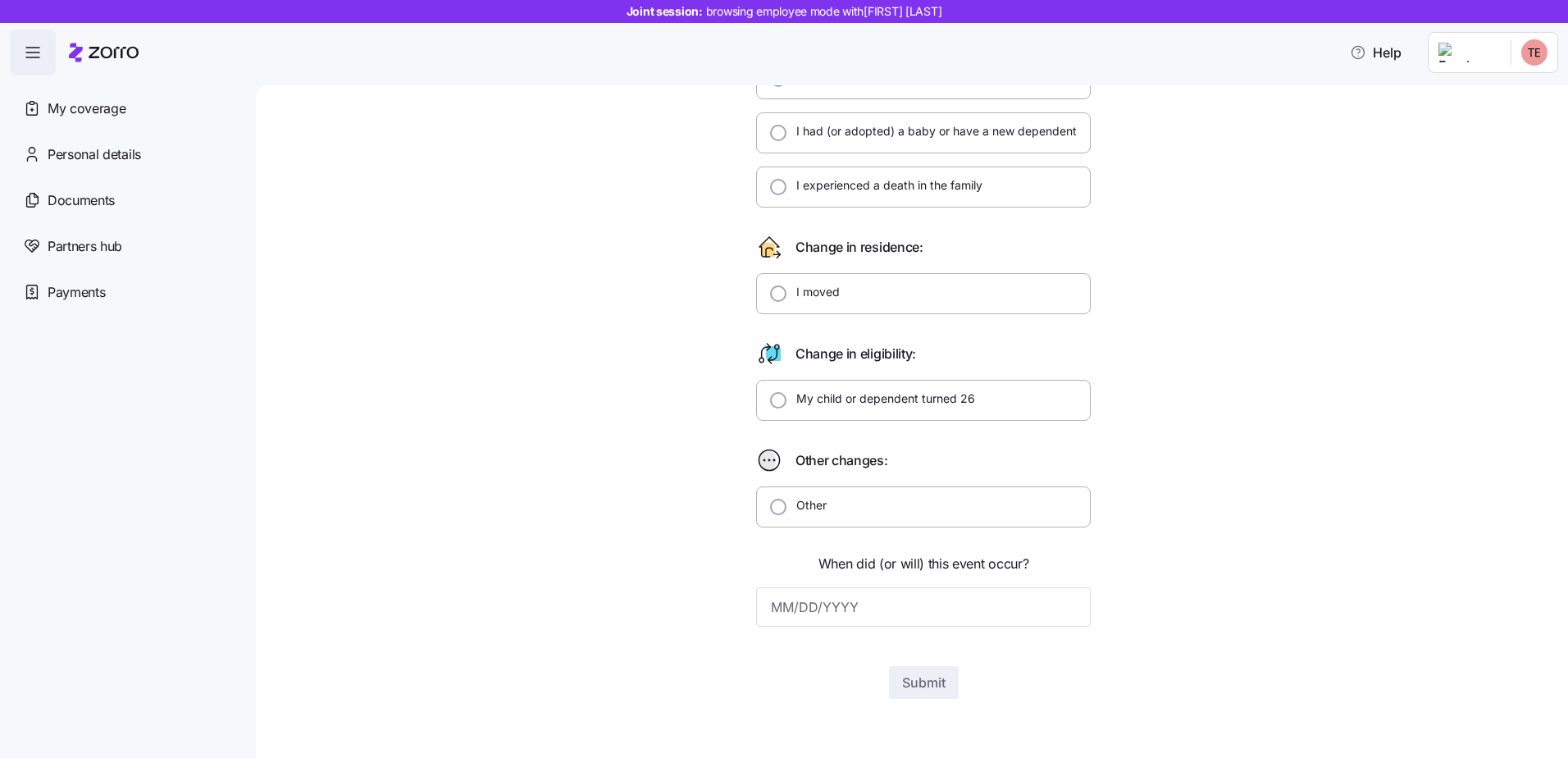 click 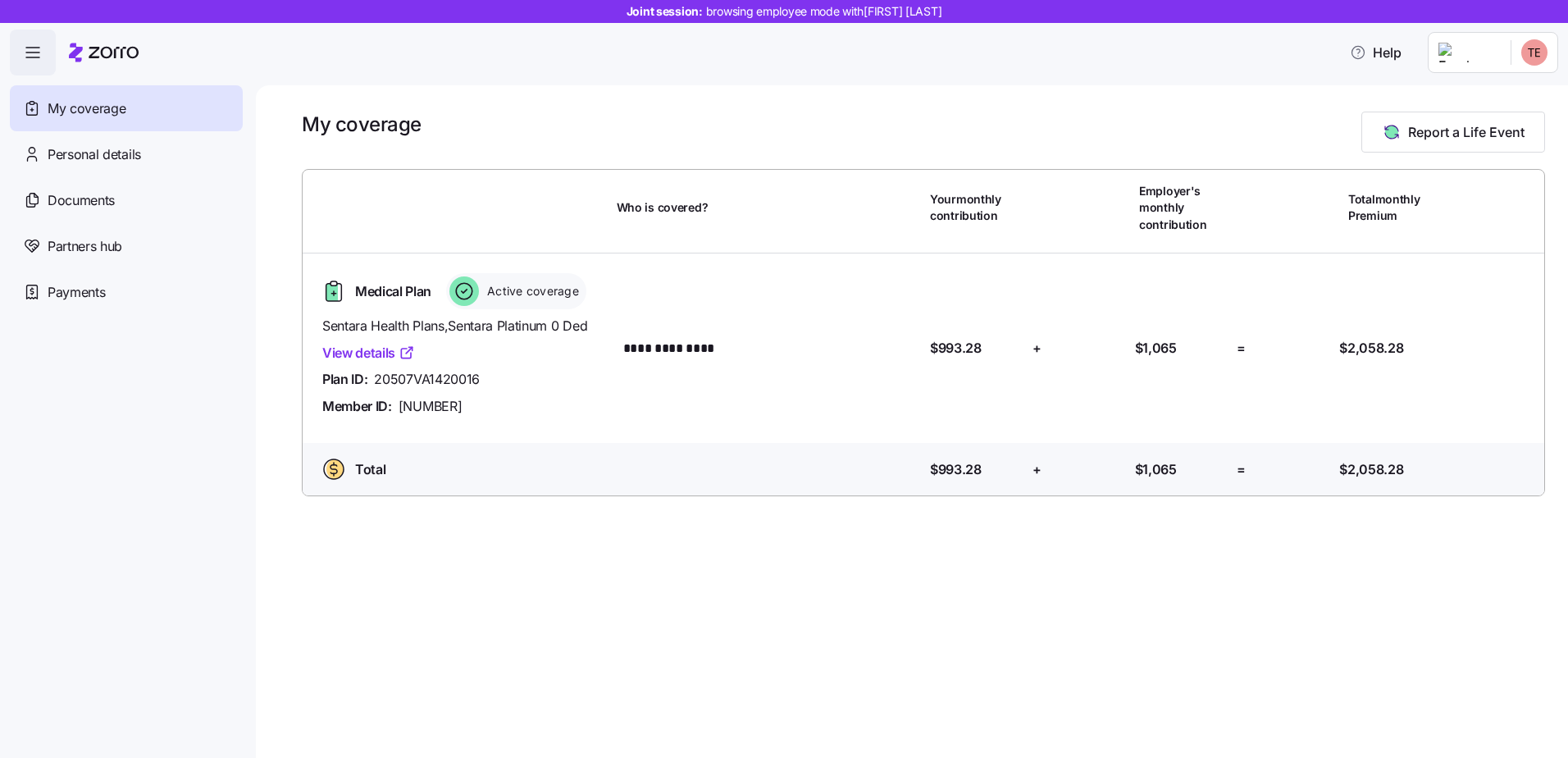 click 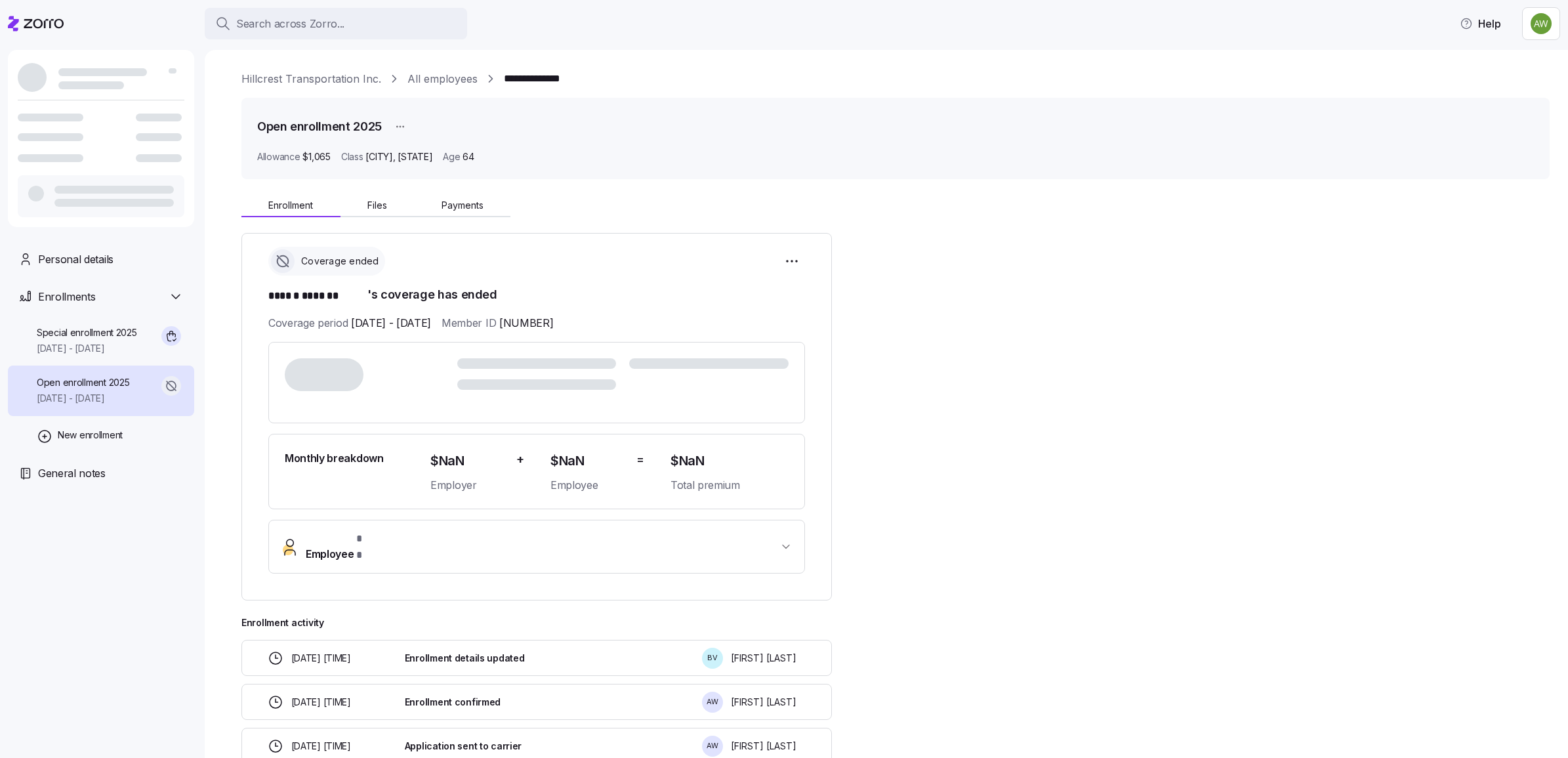 scroll, scrollTop: 0, scrollLeft: 0, axis: both 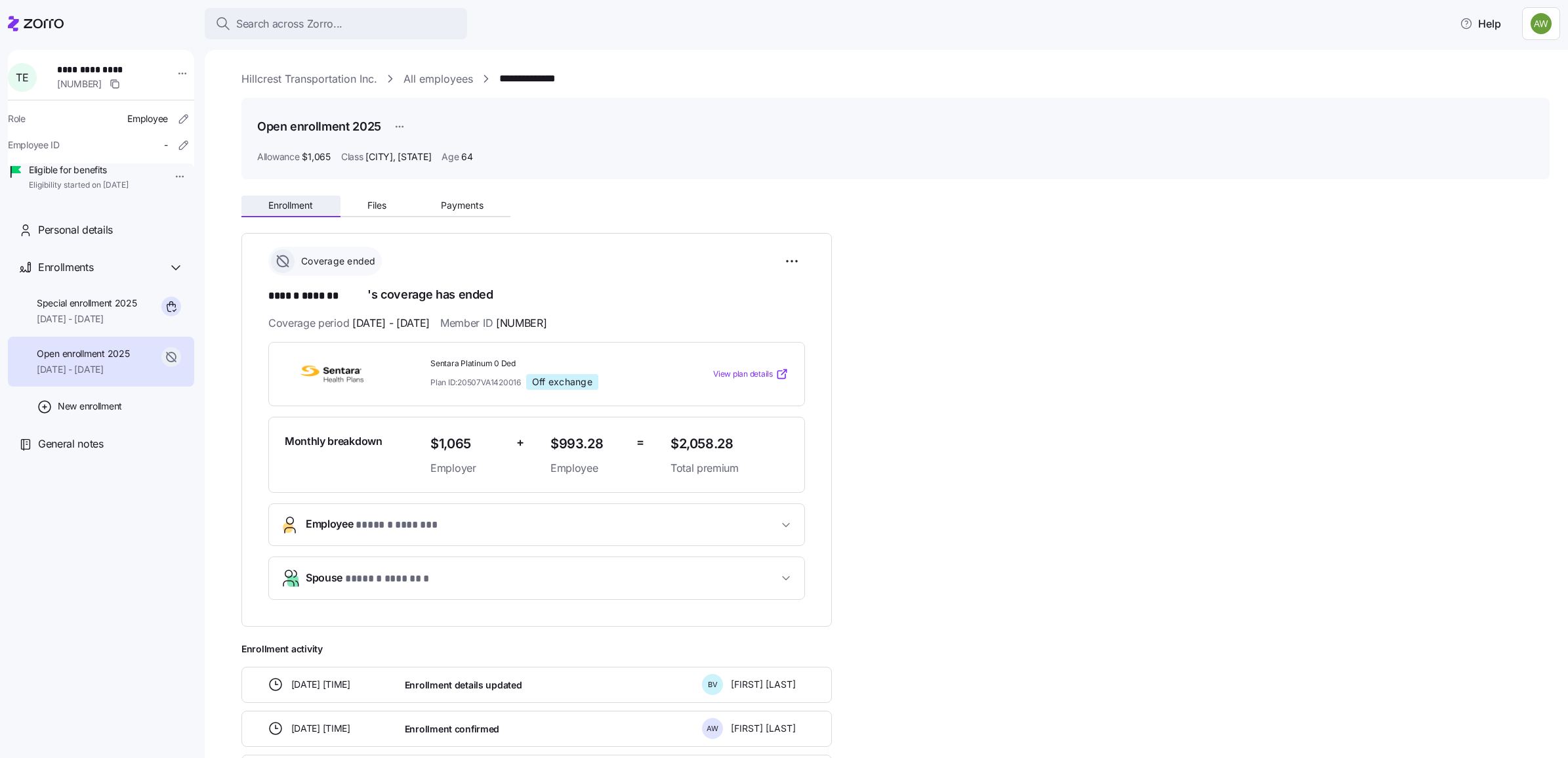 click on "Enrollment" at bounding box center [291, 205] 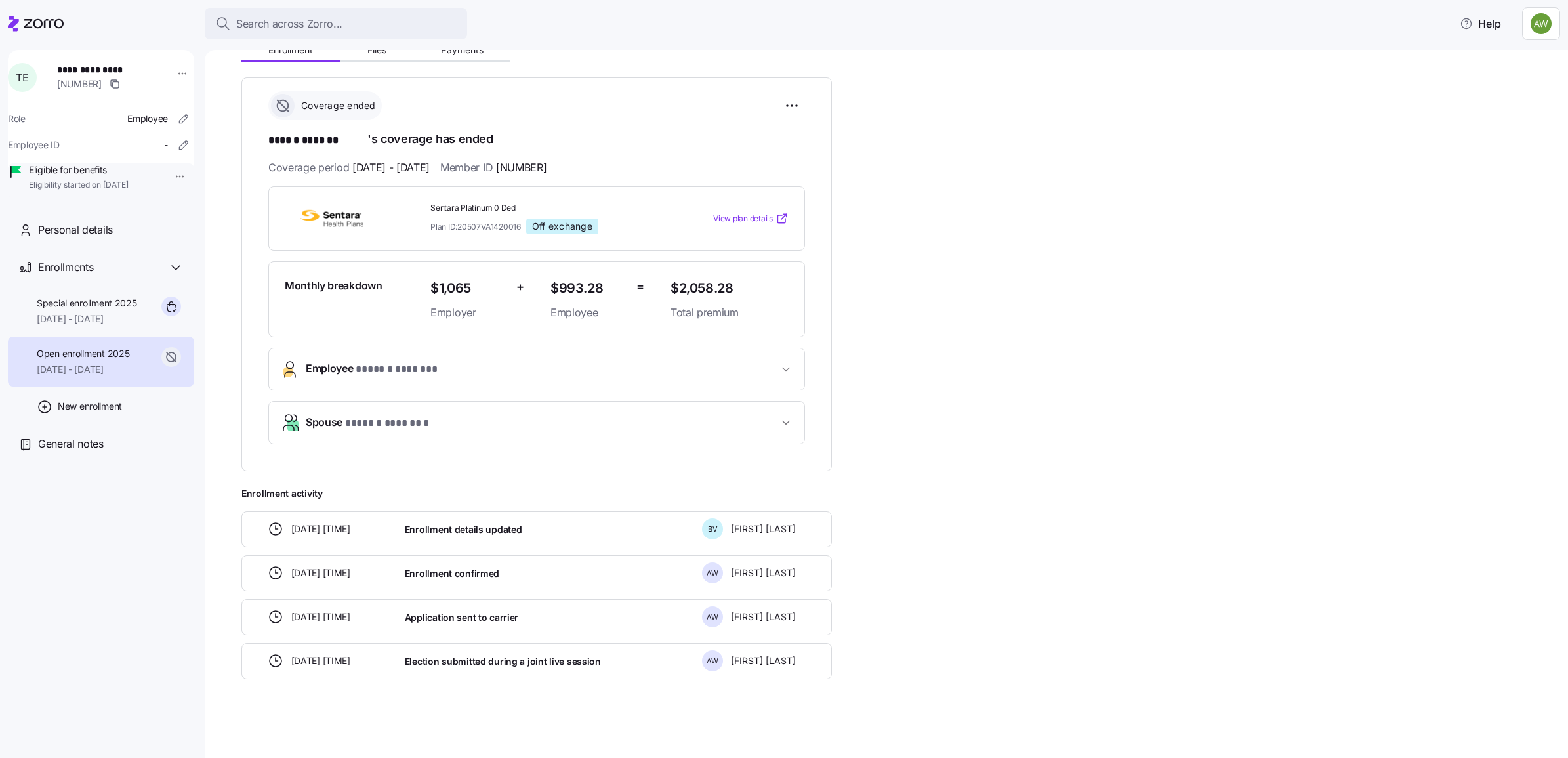 scroll, scrollTop: 156, scrollLeft: 0, axis: vertical 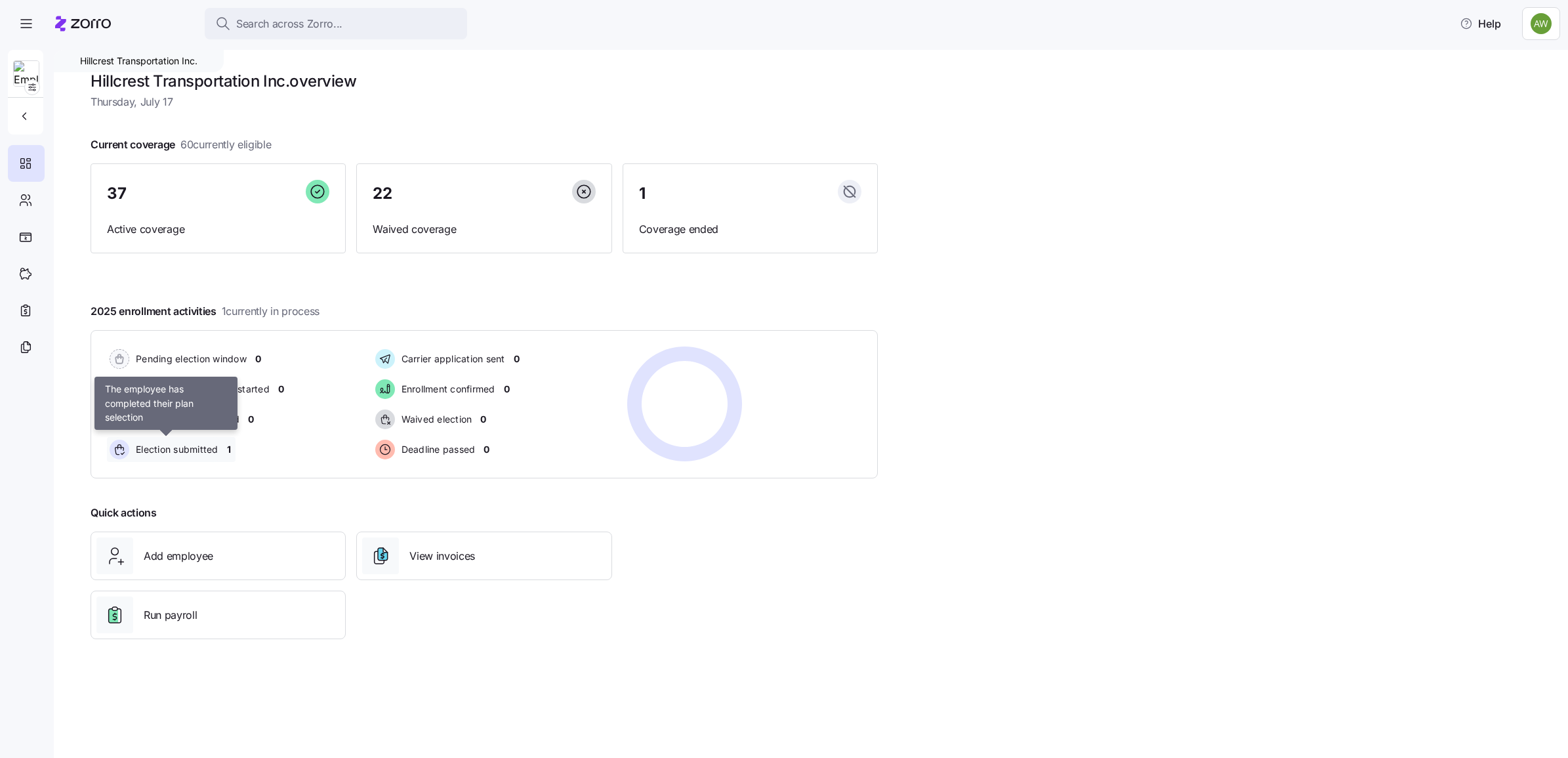 click on "Election submitted" at bounding box center (175, 450) 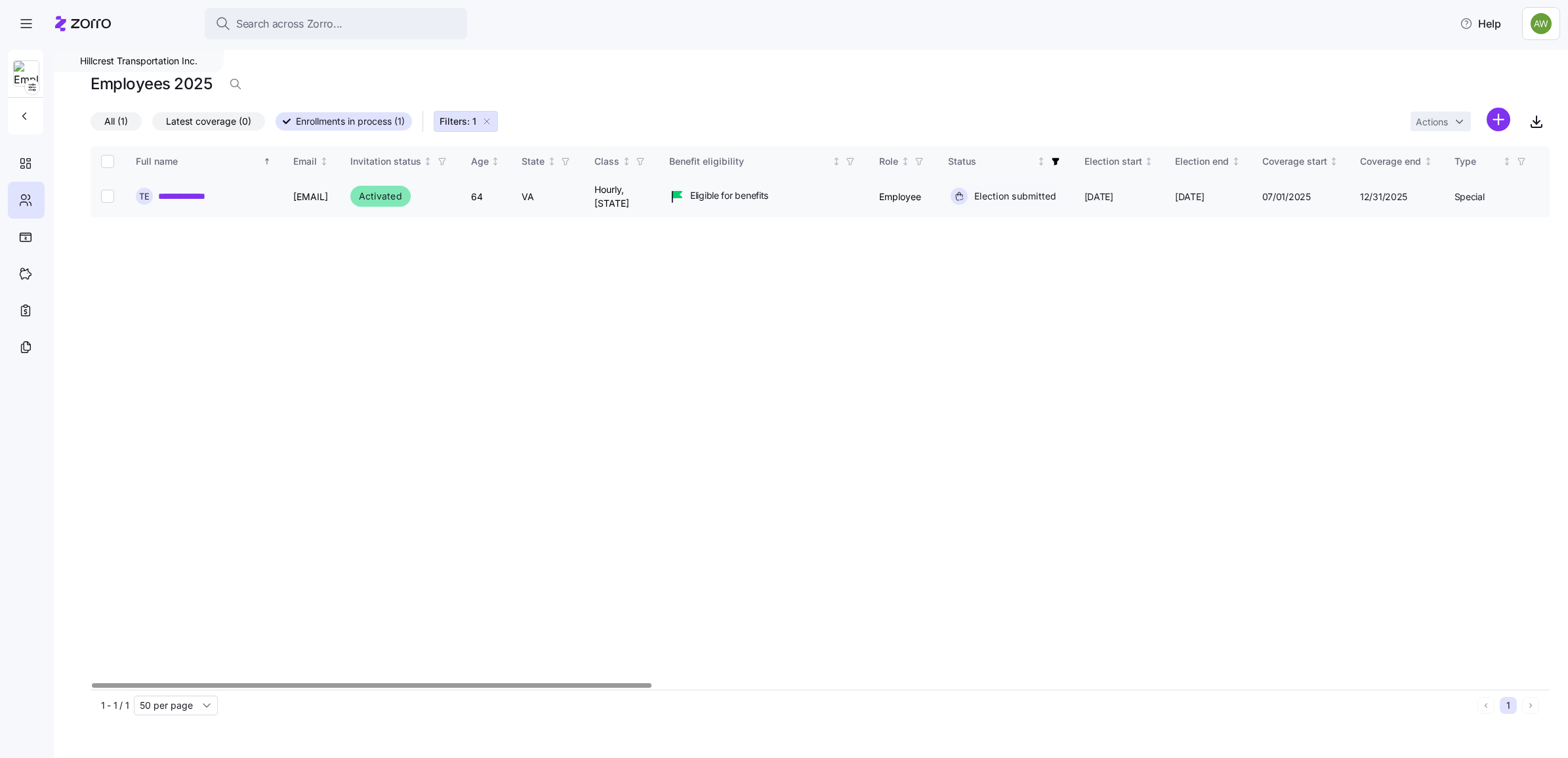 click on "**********" at bounding box center (202, 196) 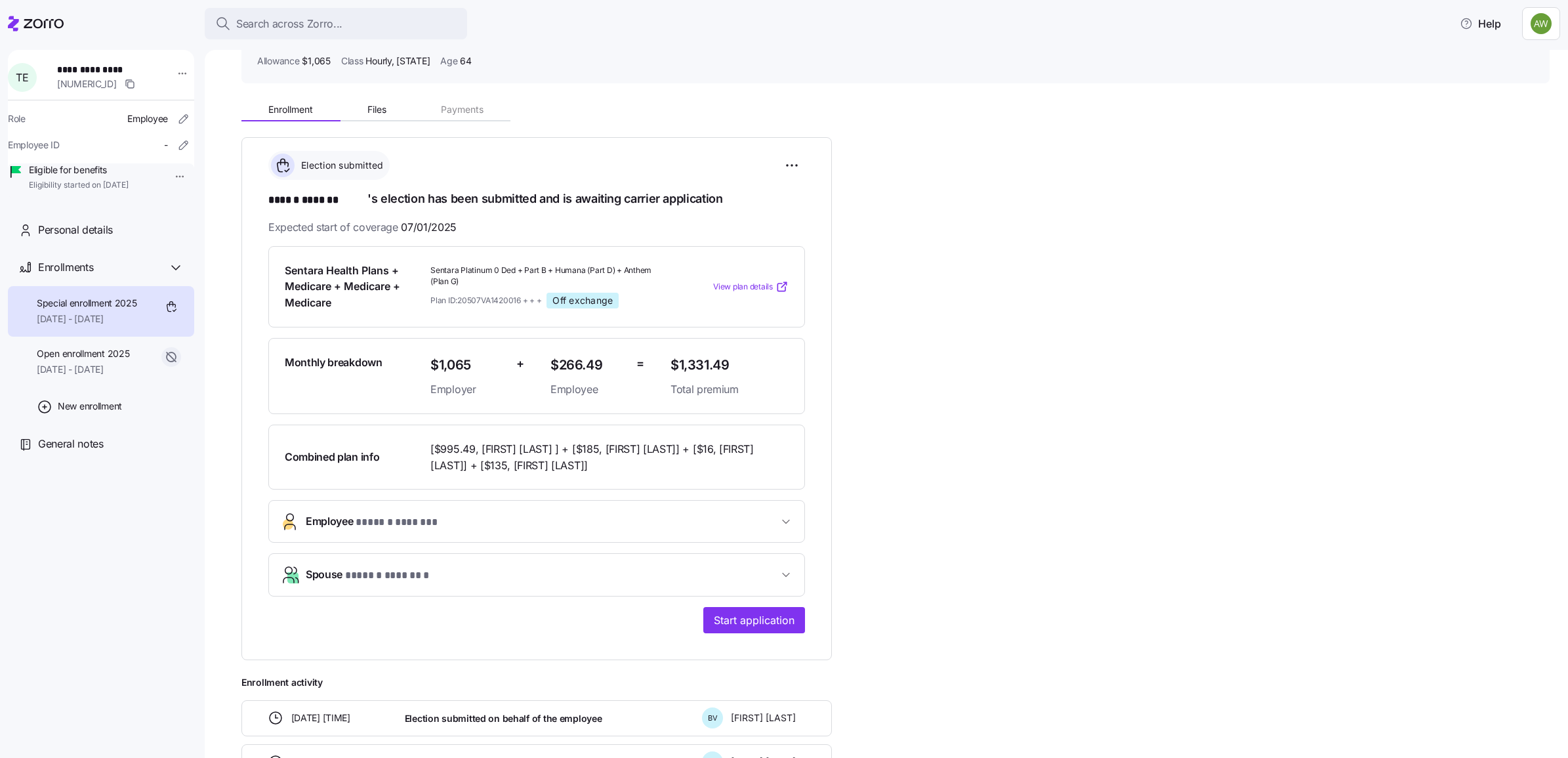 scroll, scrollTop: 164, scrollLeft: 0, axis: vertical 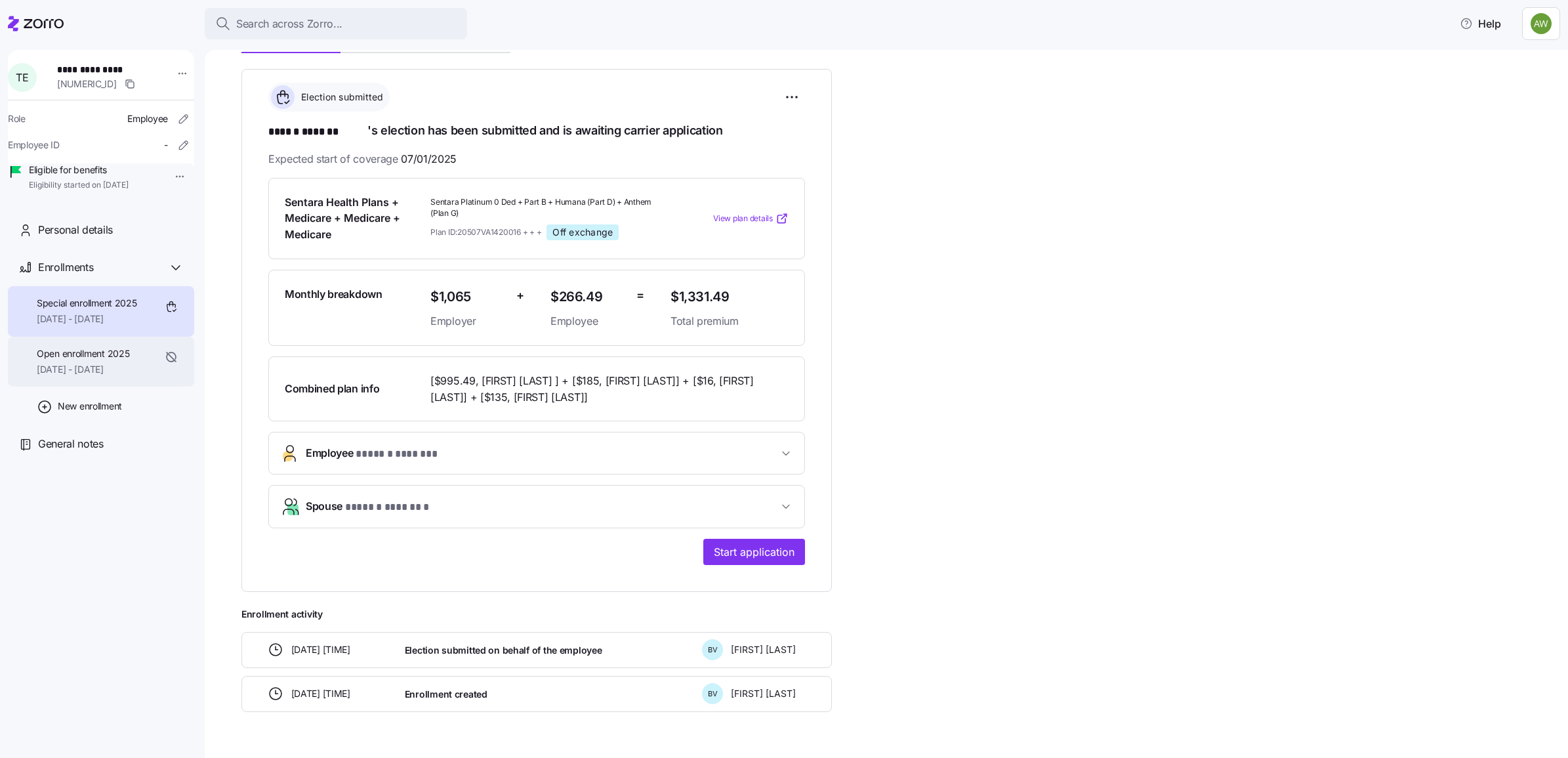 click on "[DATE] - [DATE]" at bounding box center [83, 369] 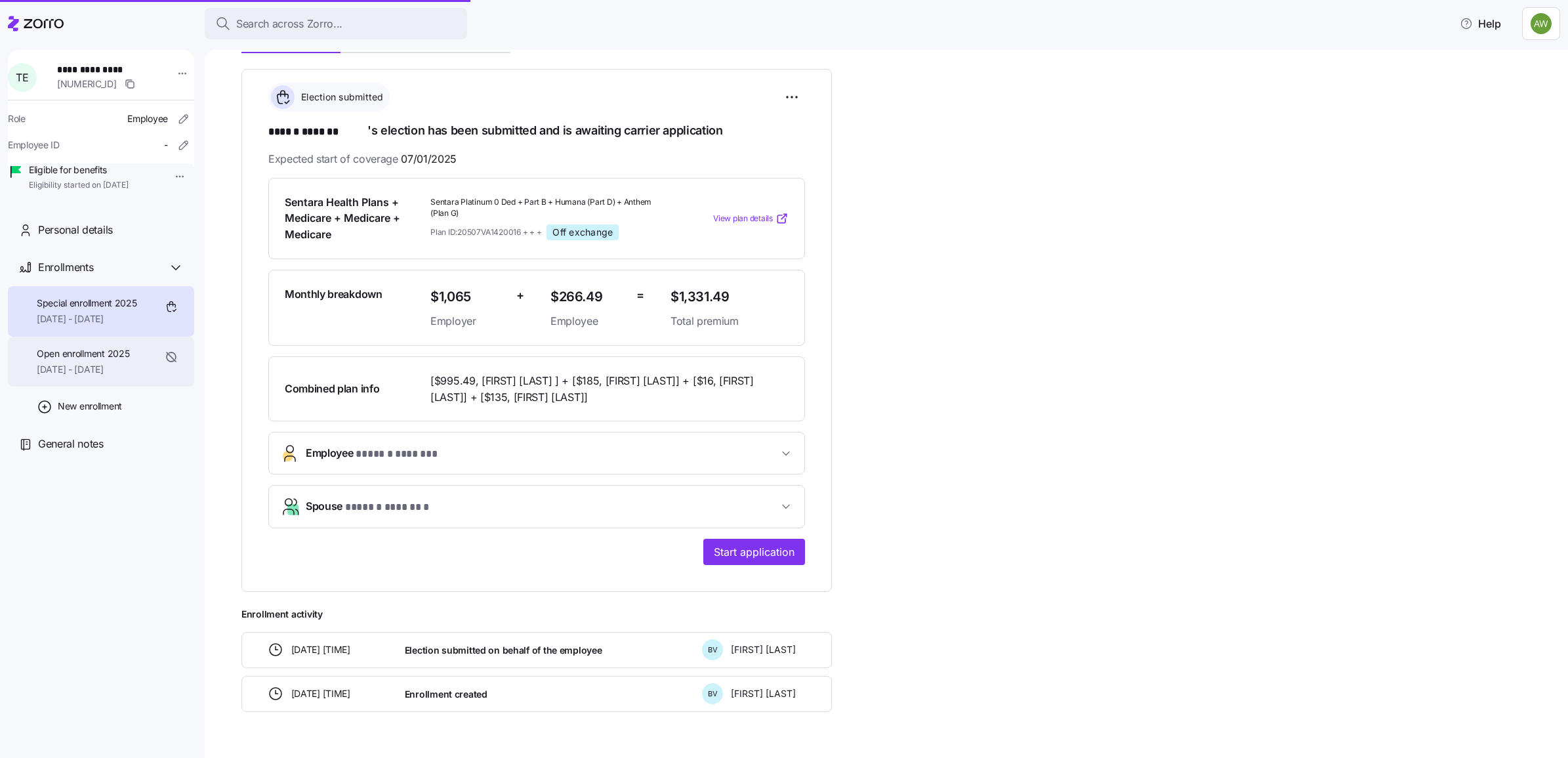 scroll, scrollTop: 0, scrollLeft: 0, axis: both 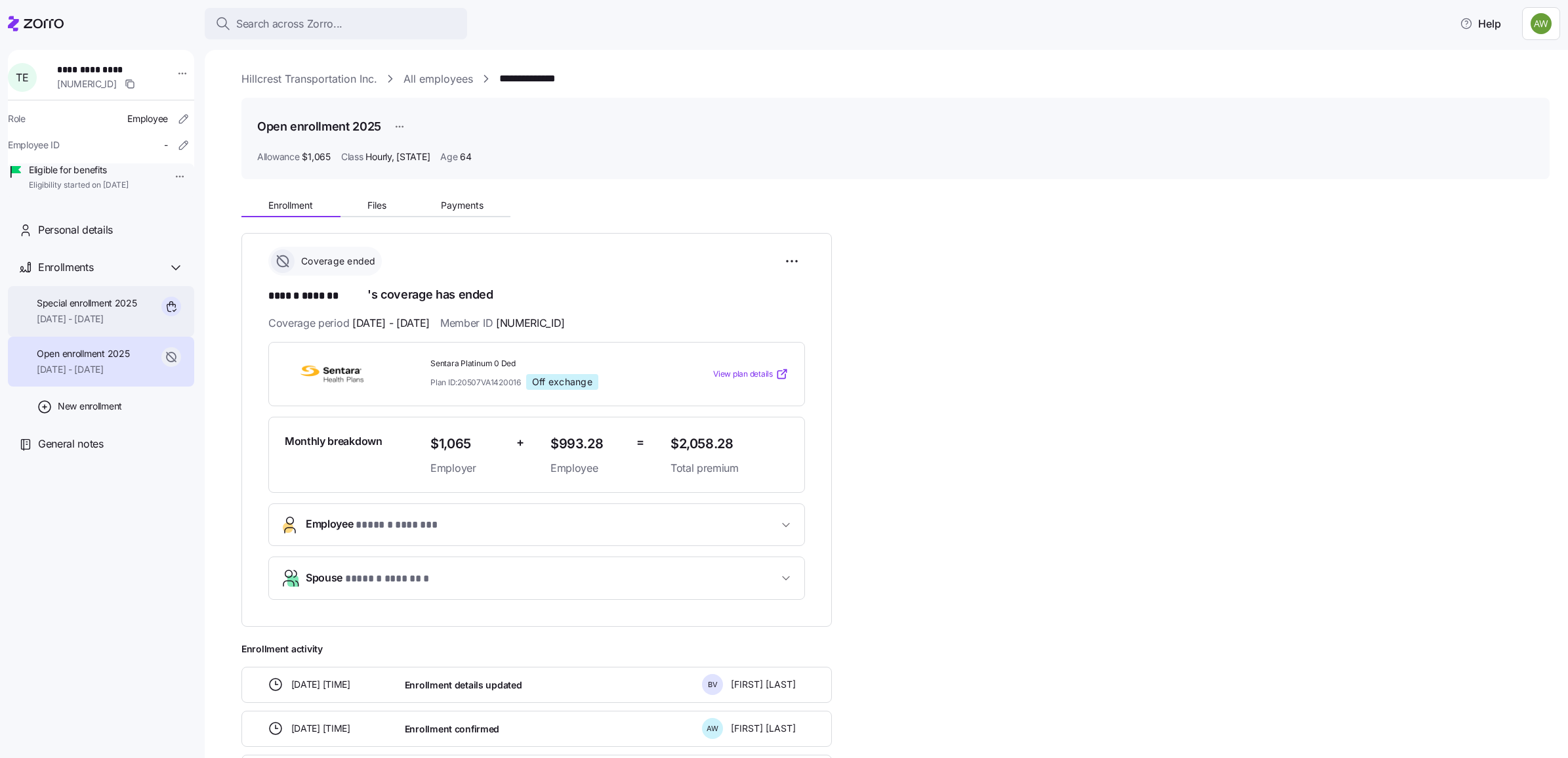 click on "Special enrollment 2025" at bounding box center (87, 303) 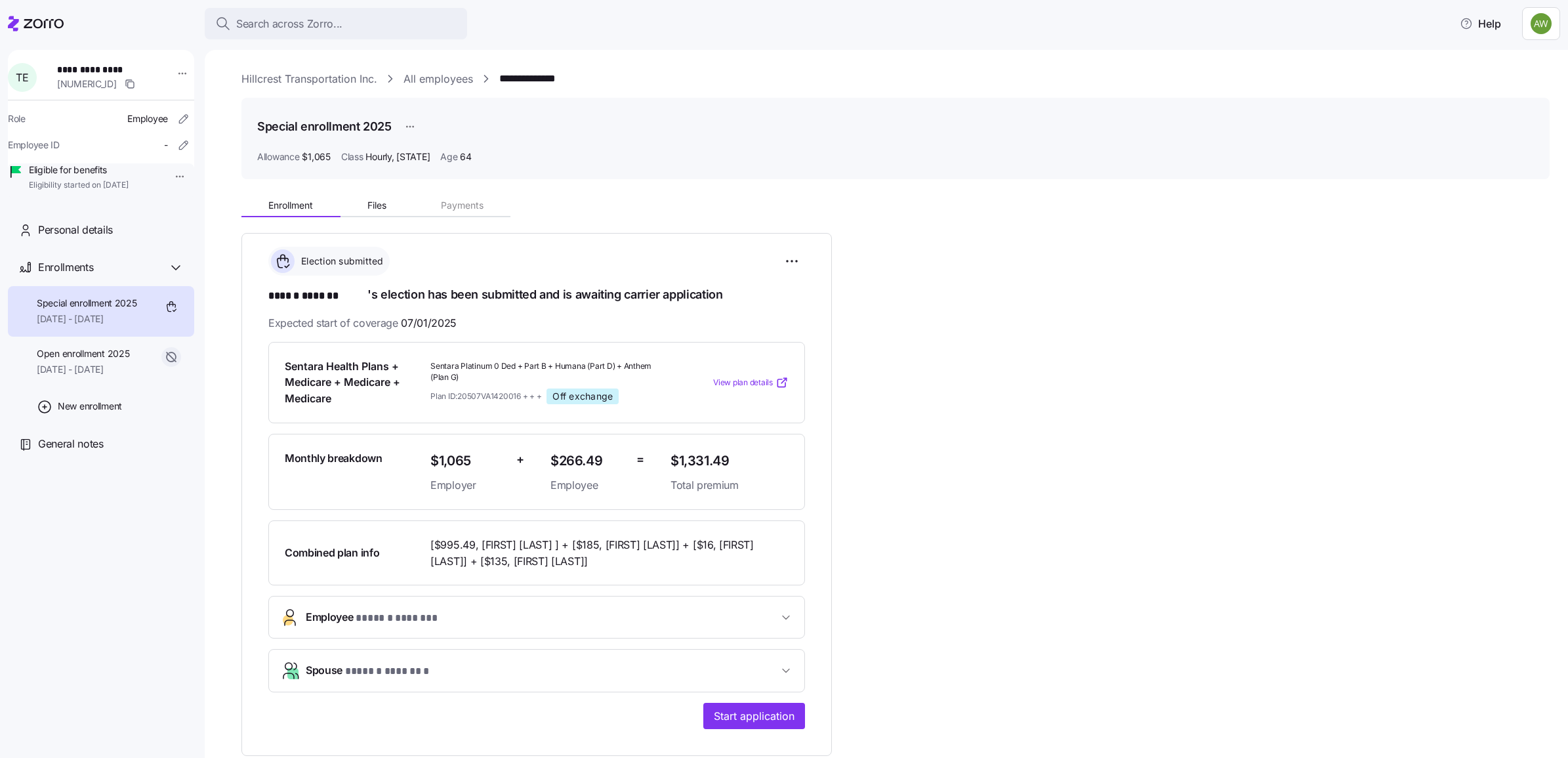 scroll, scrollTop: 82, scrollLeft: 0, axis: vertical 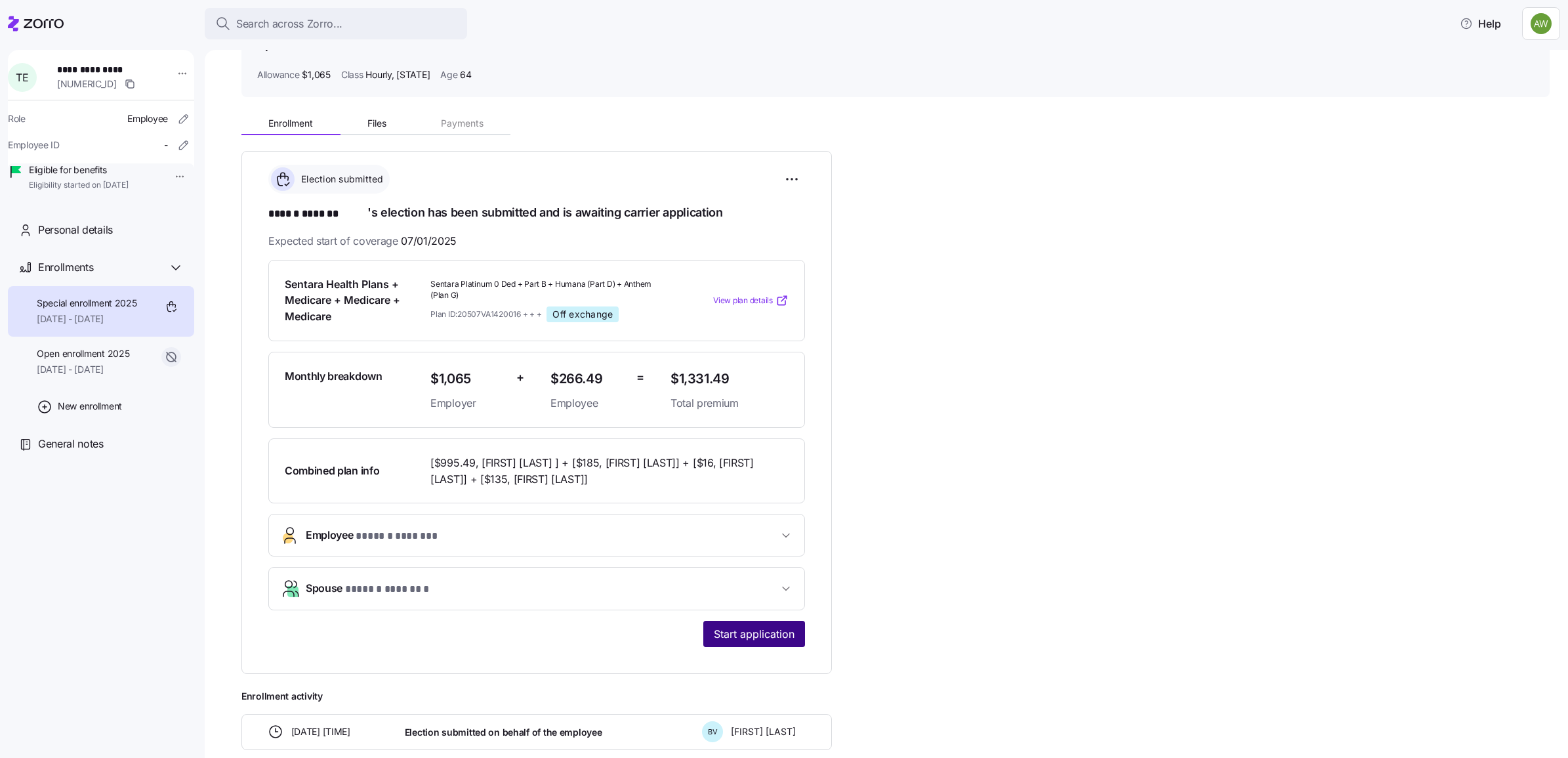 click on "Start application" at bounding box center (754, 634) 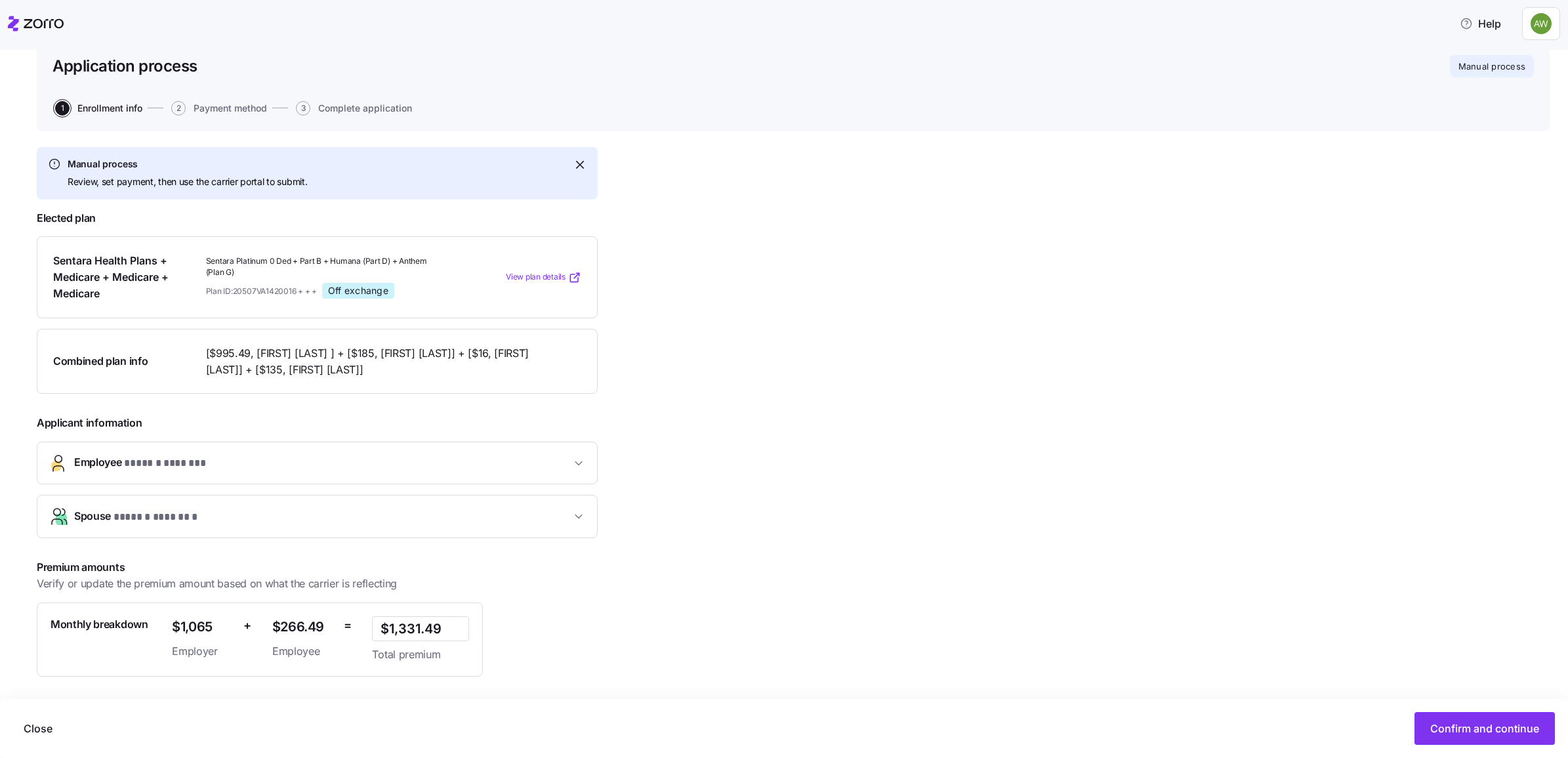 scroll, scrollTop: 0, scrollLeft: 0, axis: both 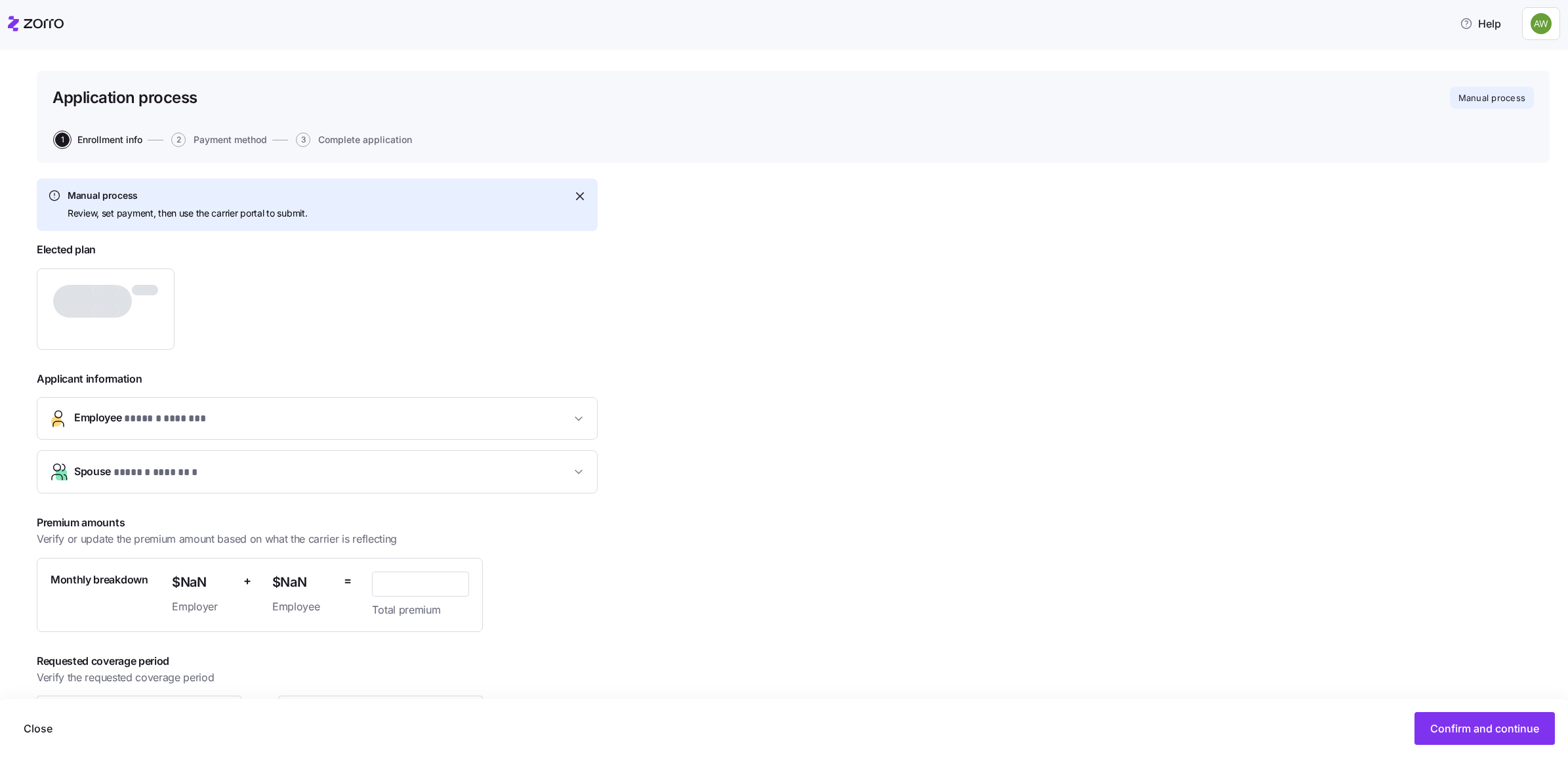type on "$1,331.49" 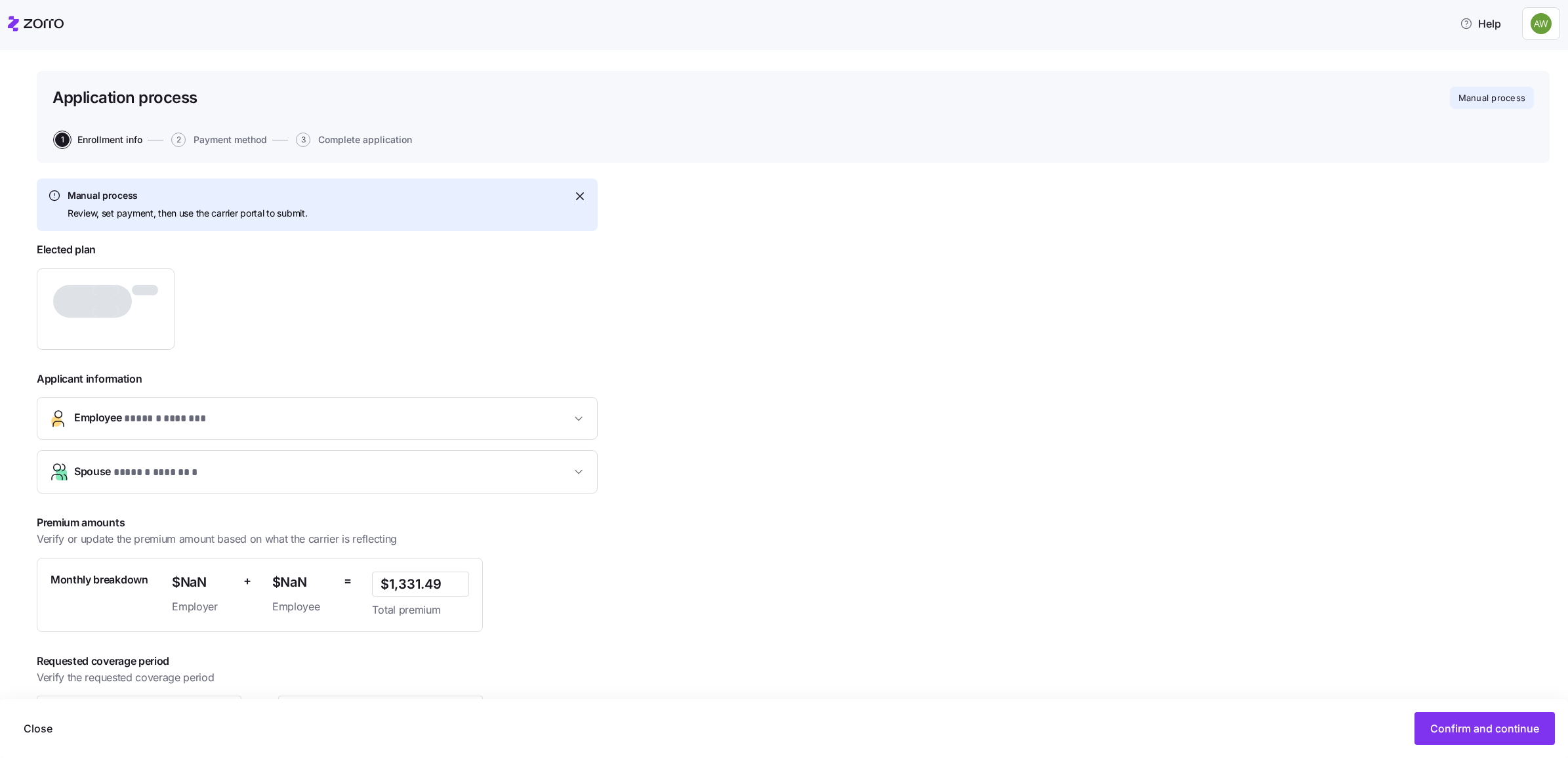 type on "[MONTH] [DAY], [YEAR]" 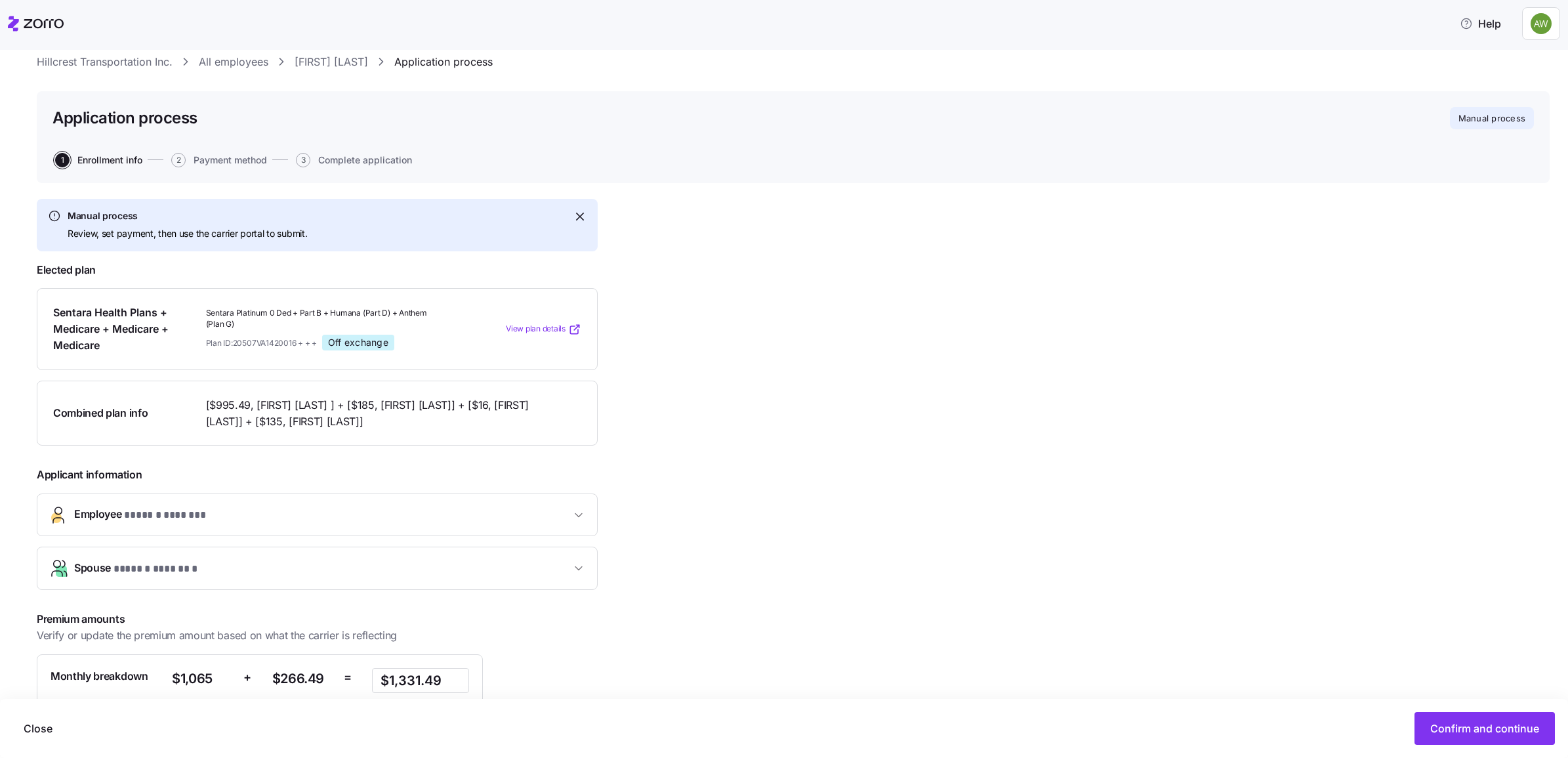 scroll, scrollTop: 0, scrollLeft: 0, axis: both 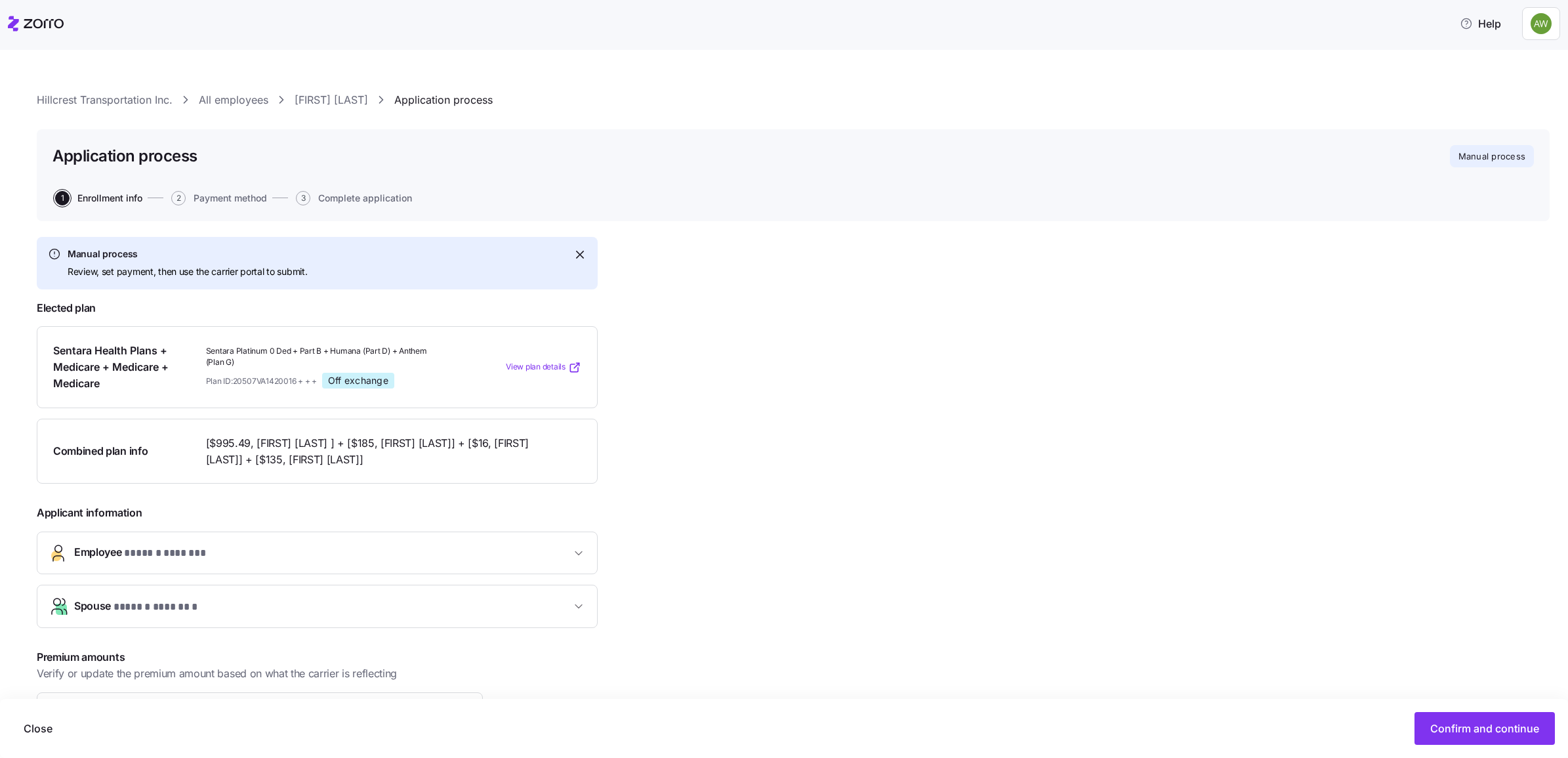 click on "[FIRST] [LAST]" at bounding box center [331, 100] 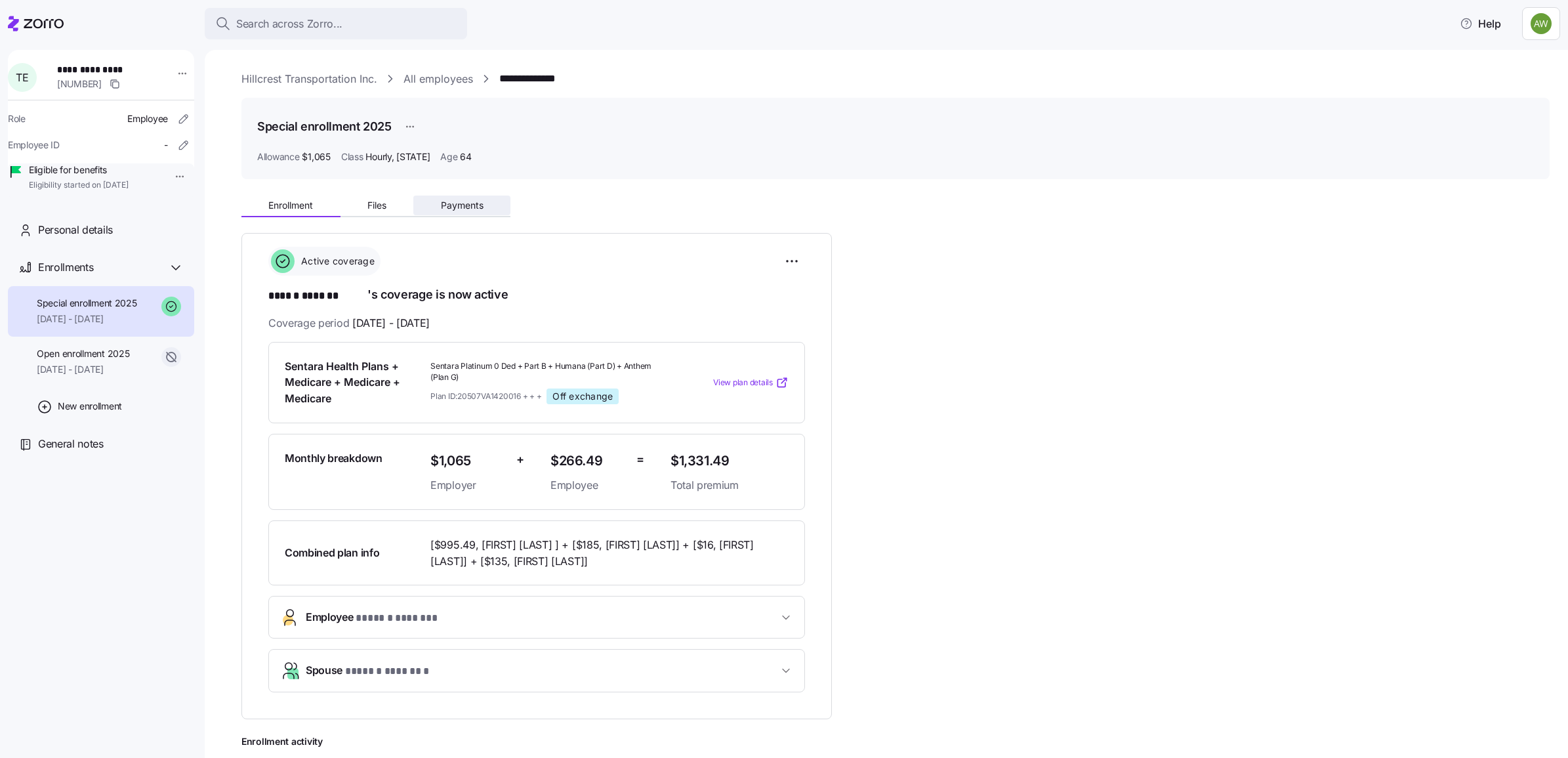 click on "Payments" at bounding box center (462, 205) 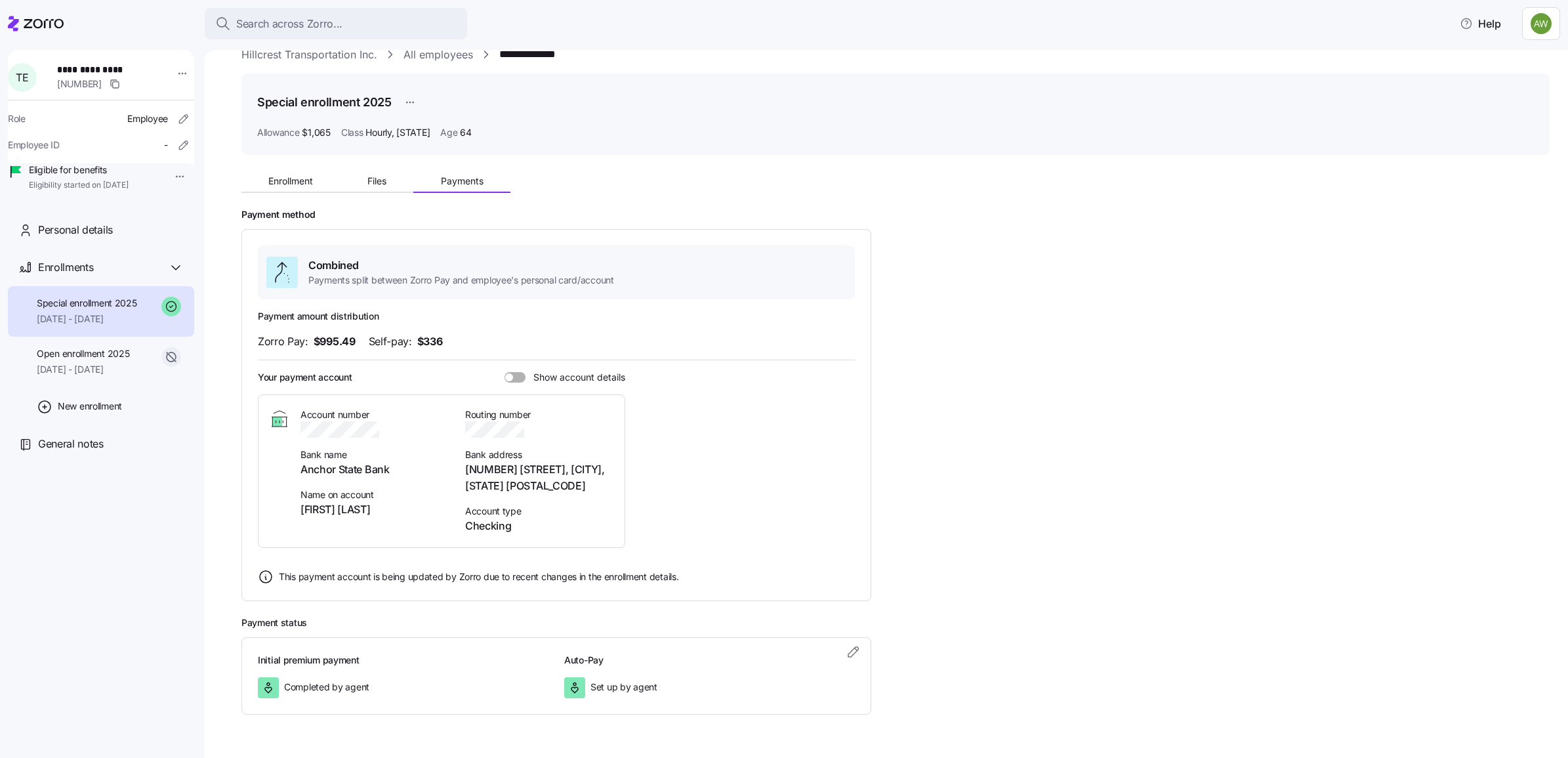 scroll, scrollTop: 44, scrollLeft: 0, axis: vertical 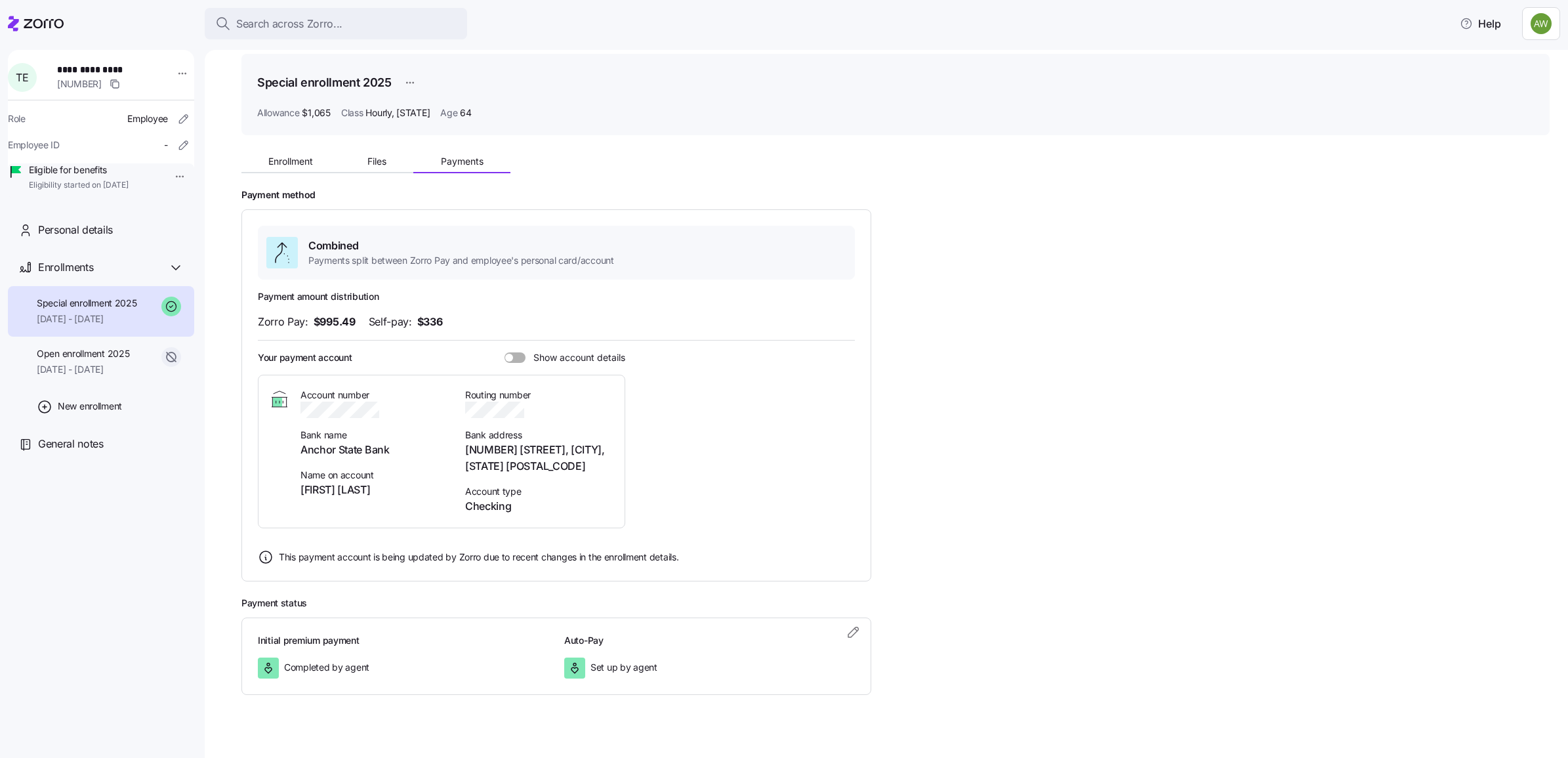 click at bounding box center [520, 358] 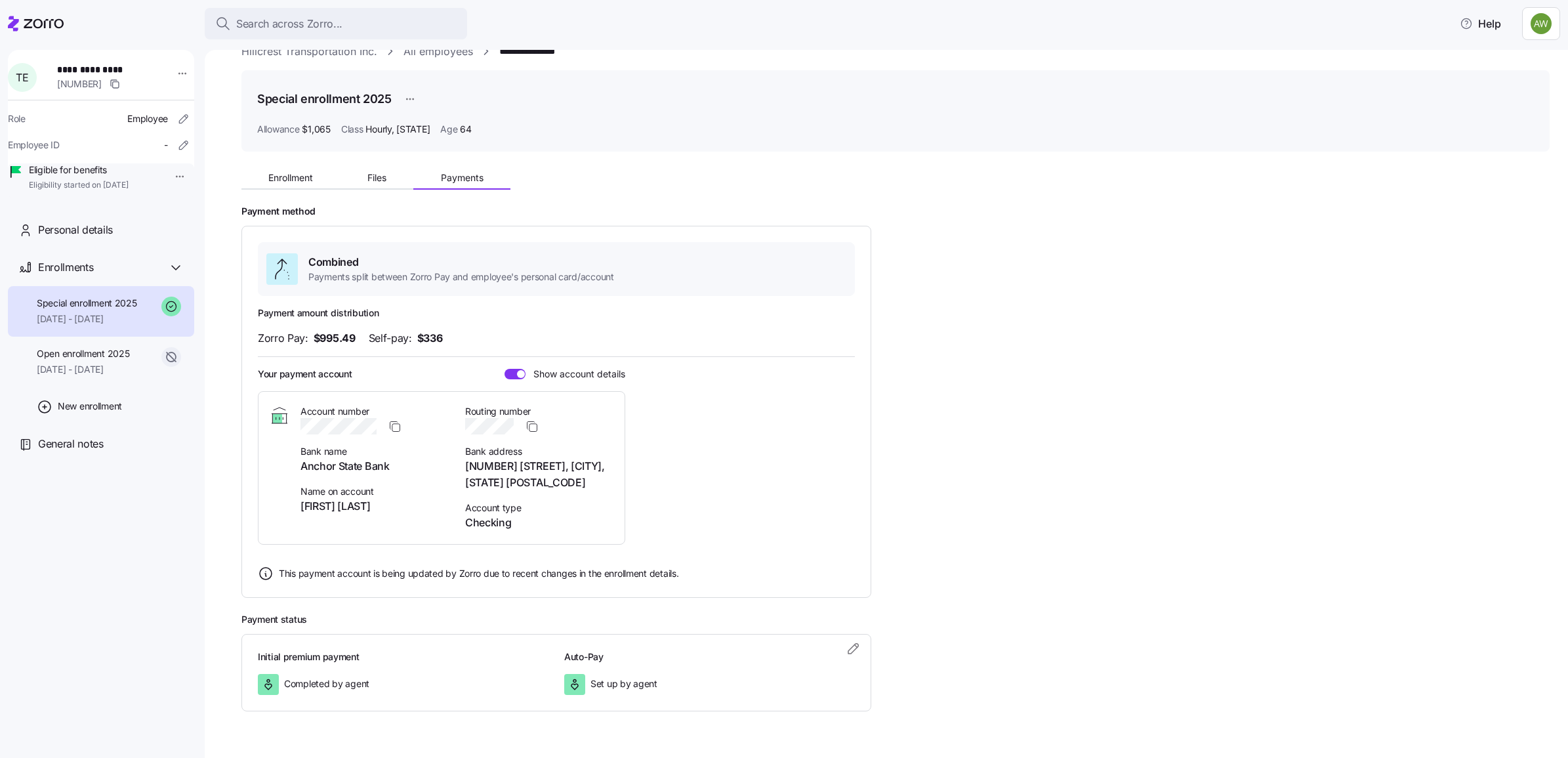 scroll, scrollTop: 44, scrollLeft: 0, axis: vertical 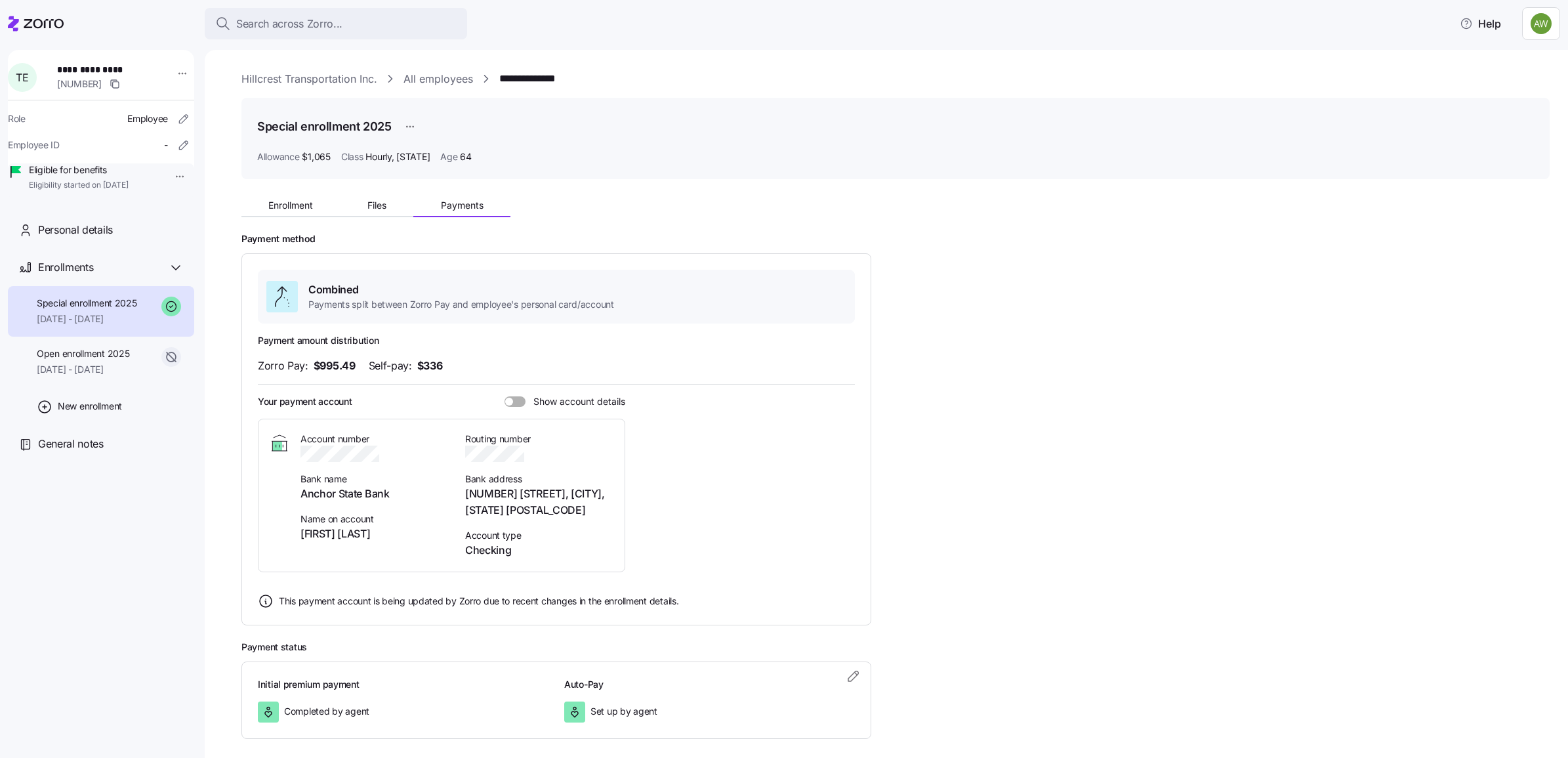 click at bounding box center [520, 402] 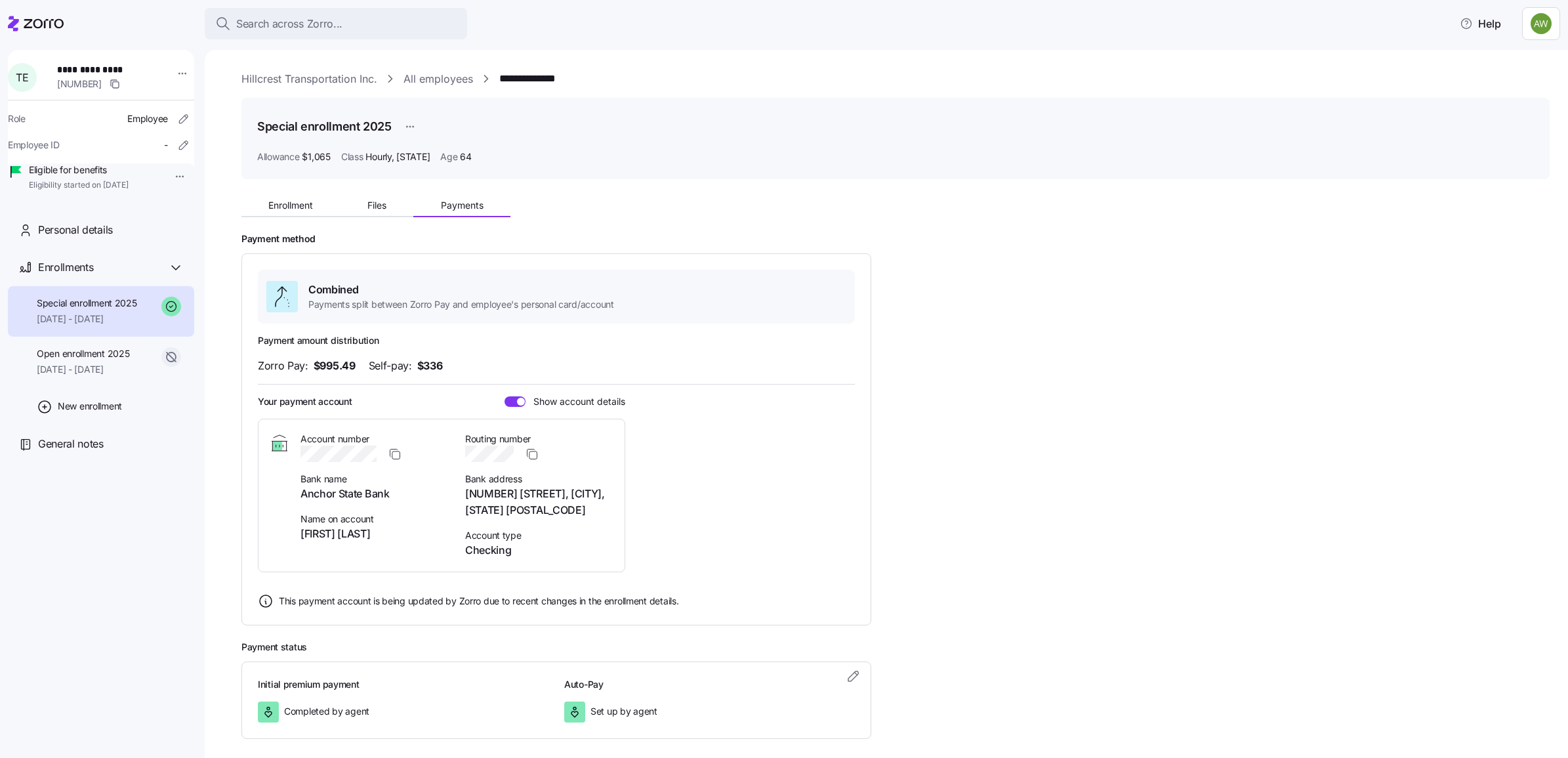 click on "Payment method Combined Payments split between Zorro Pay and employee's personal card/account Payment amount distribution Zorro Pay: $995.49 Self-pay: $336 Your payment account Show account details Account number Bank name Anchor State Bank Name on account [FIRST] [LAST] Routing number Bank address [NUMBER] [STREET], [CITY], [STATE] [POSTAL_CODE] Account type Checking This payment account is being updated by Zorro due to recent changes in the enrollment details." at bounding box center (896, 429) 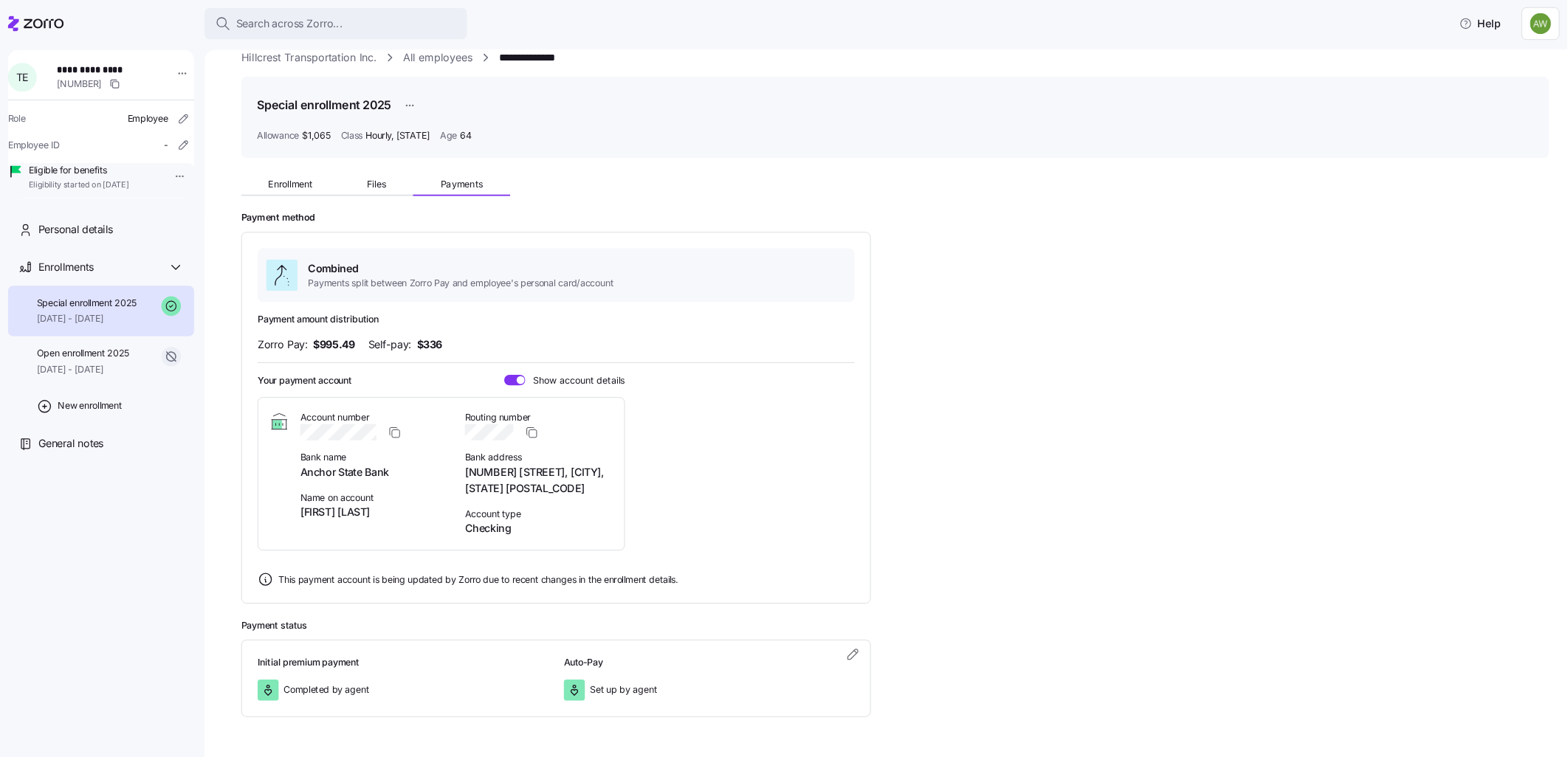 scroll, scrollTop: 0, scrollLeft: 0, axis: both 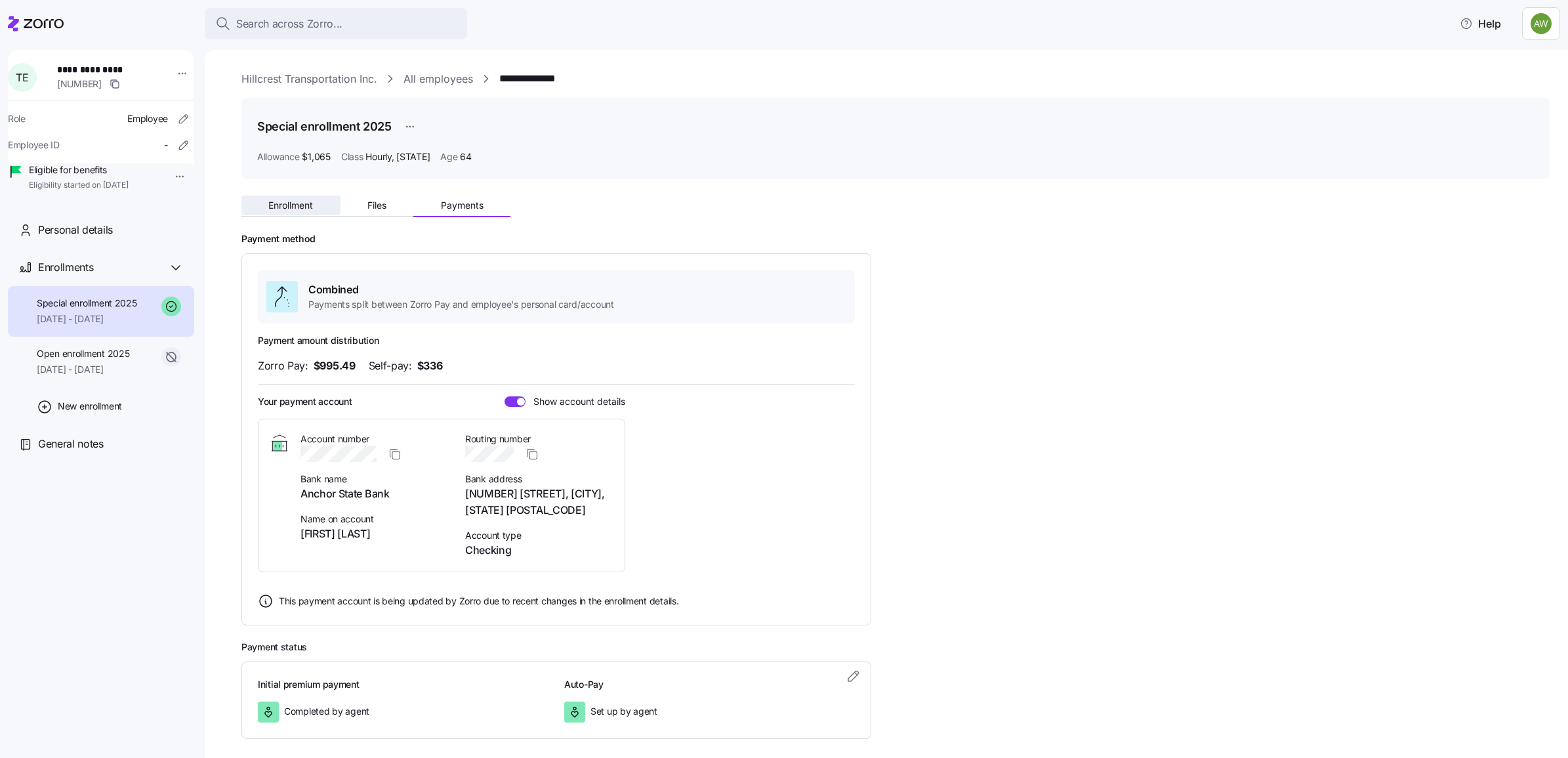 click on "Enrollment" at bounding box center [291, 205] 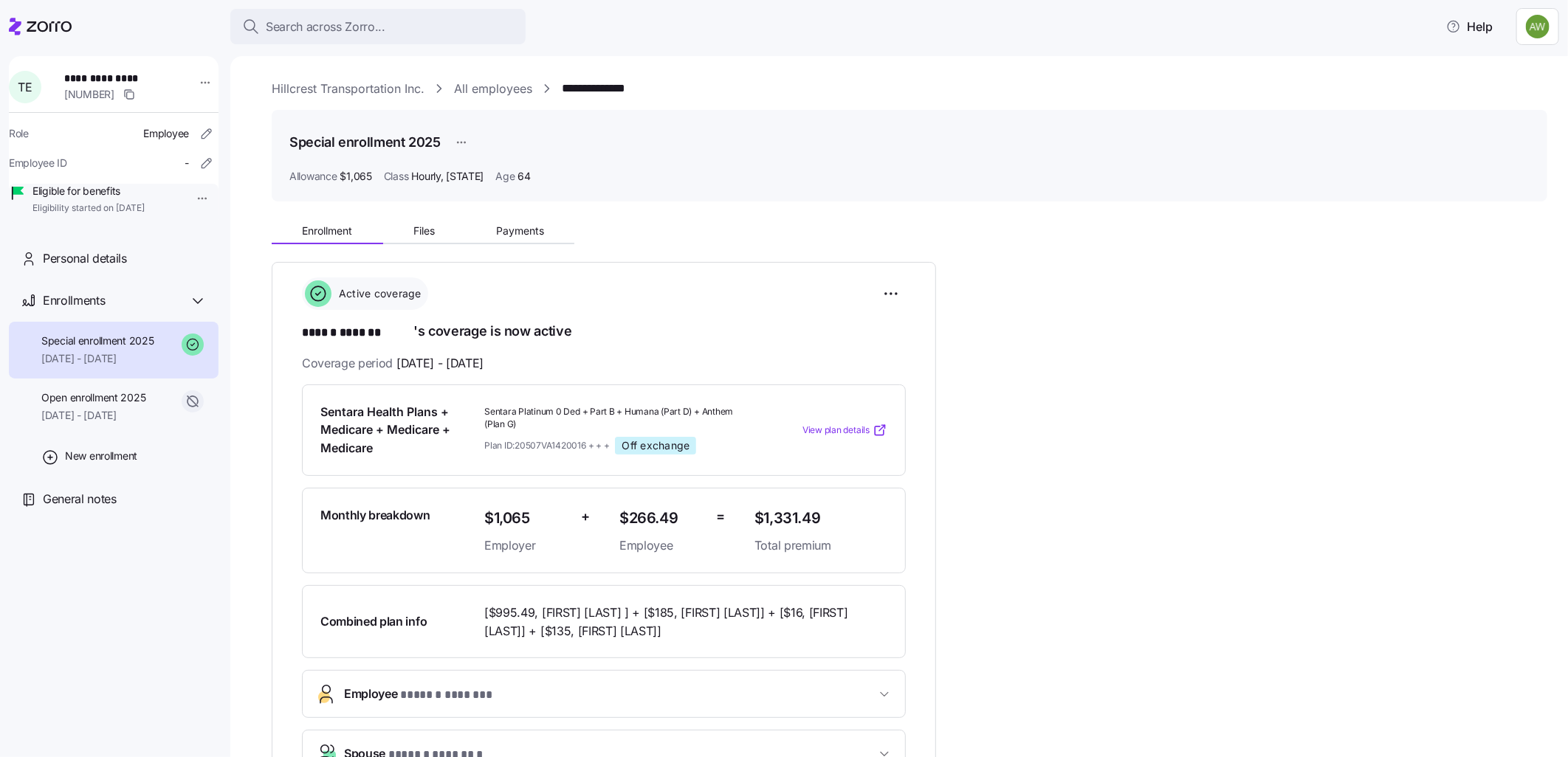 click 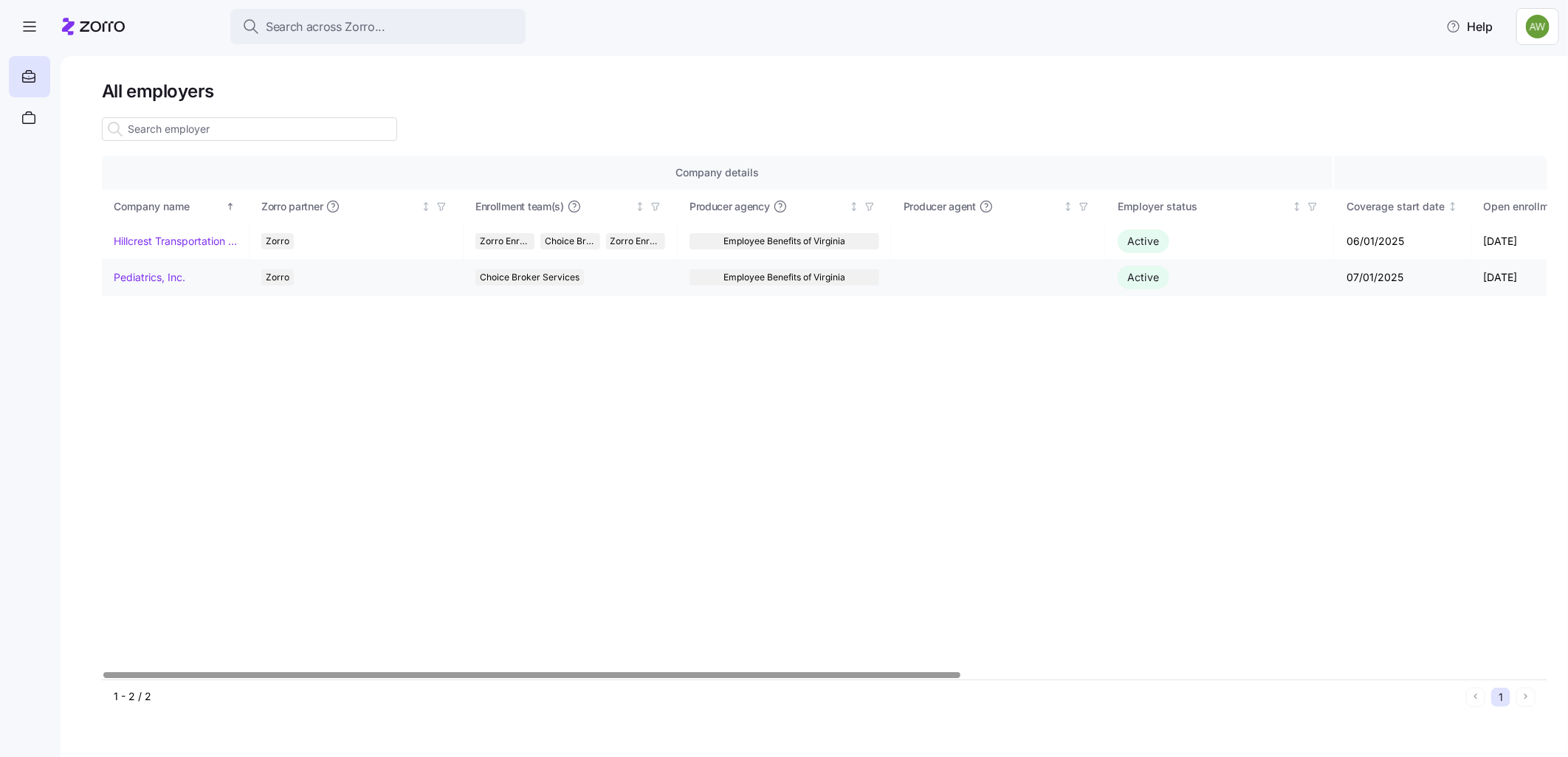 click on "Pediatrics, Inc." at bounding box center [149, 277] 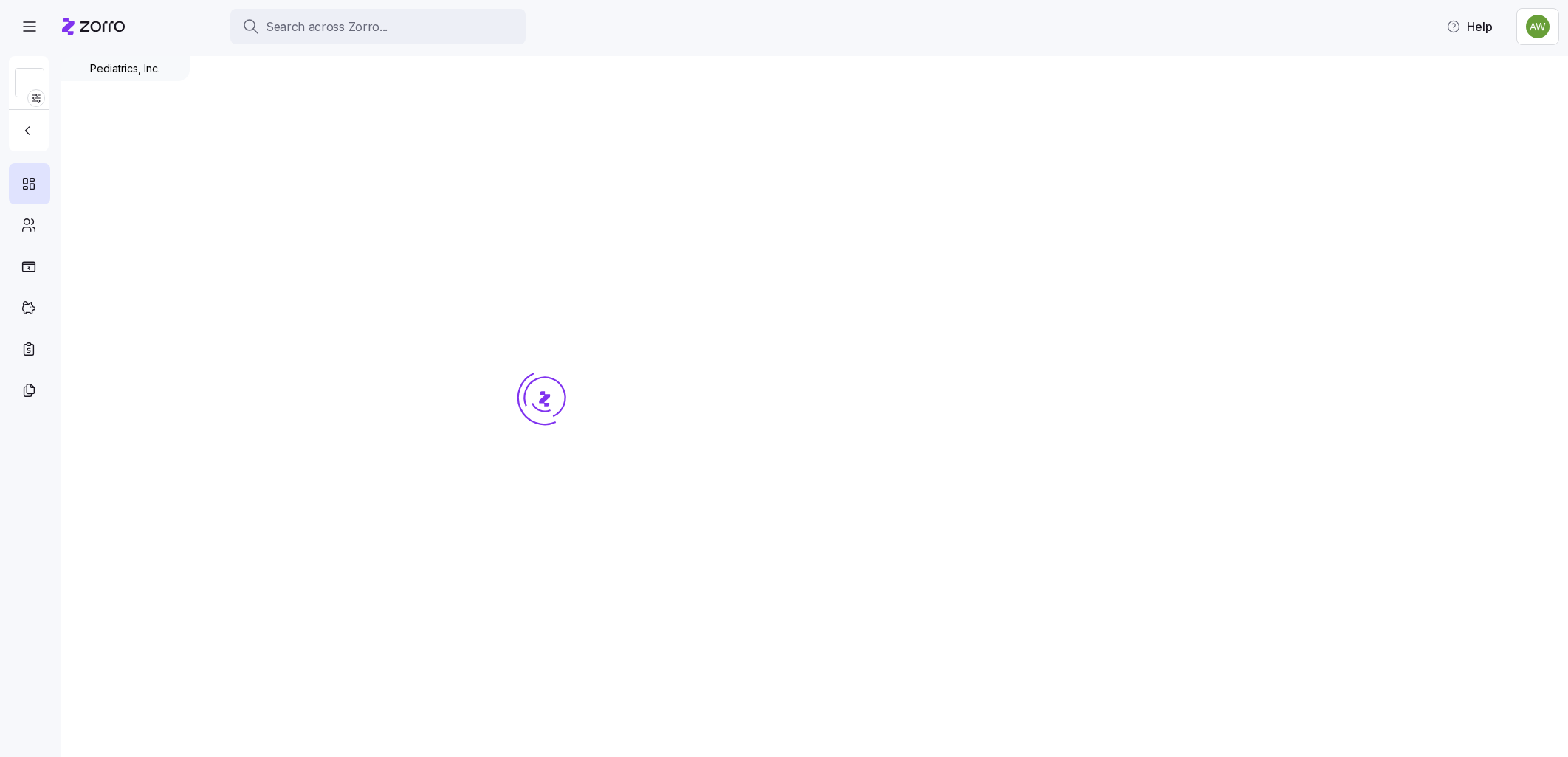 scroll, scrollTop: 0, scrollLeft: 0, axis: both 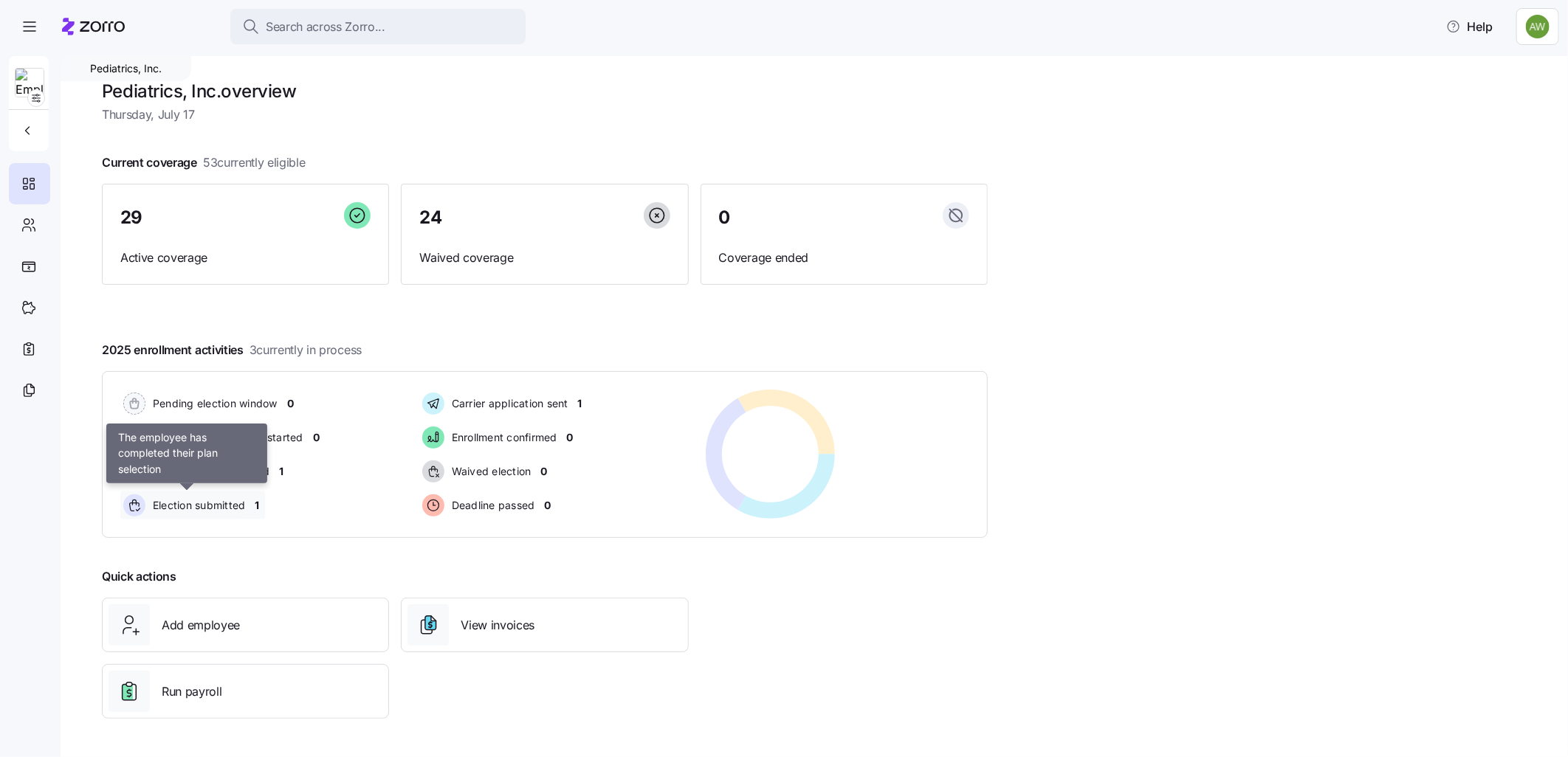 click on "Election submitted" at bounding box center (197, 505) 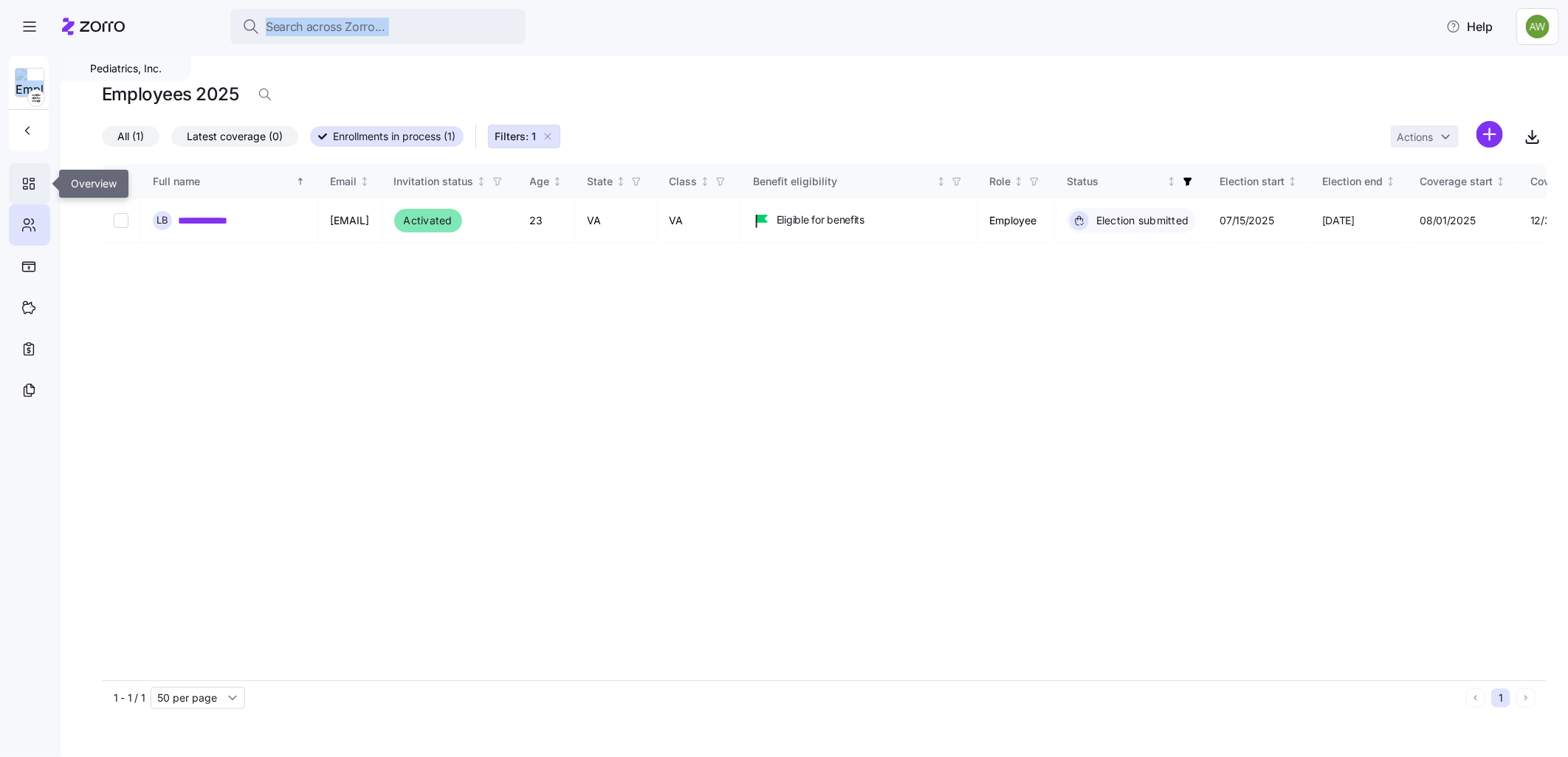 click 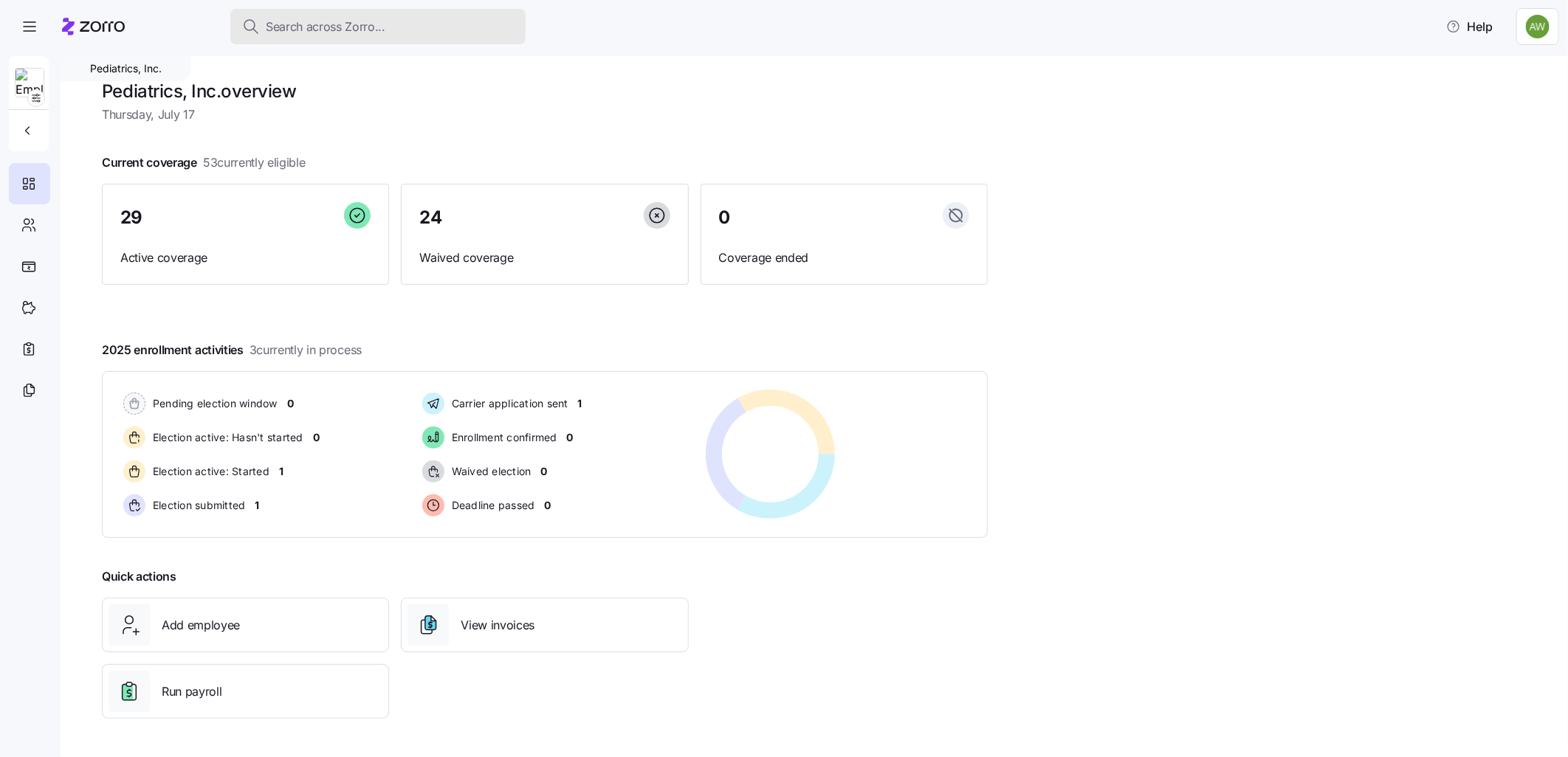 click on "Search across Zorro..." at bounding box center [326, 27] 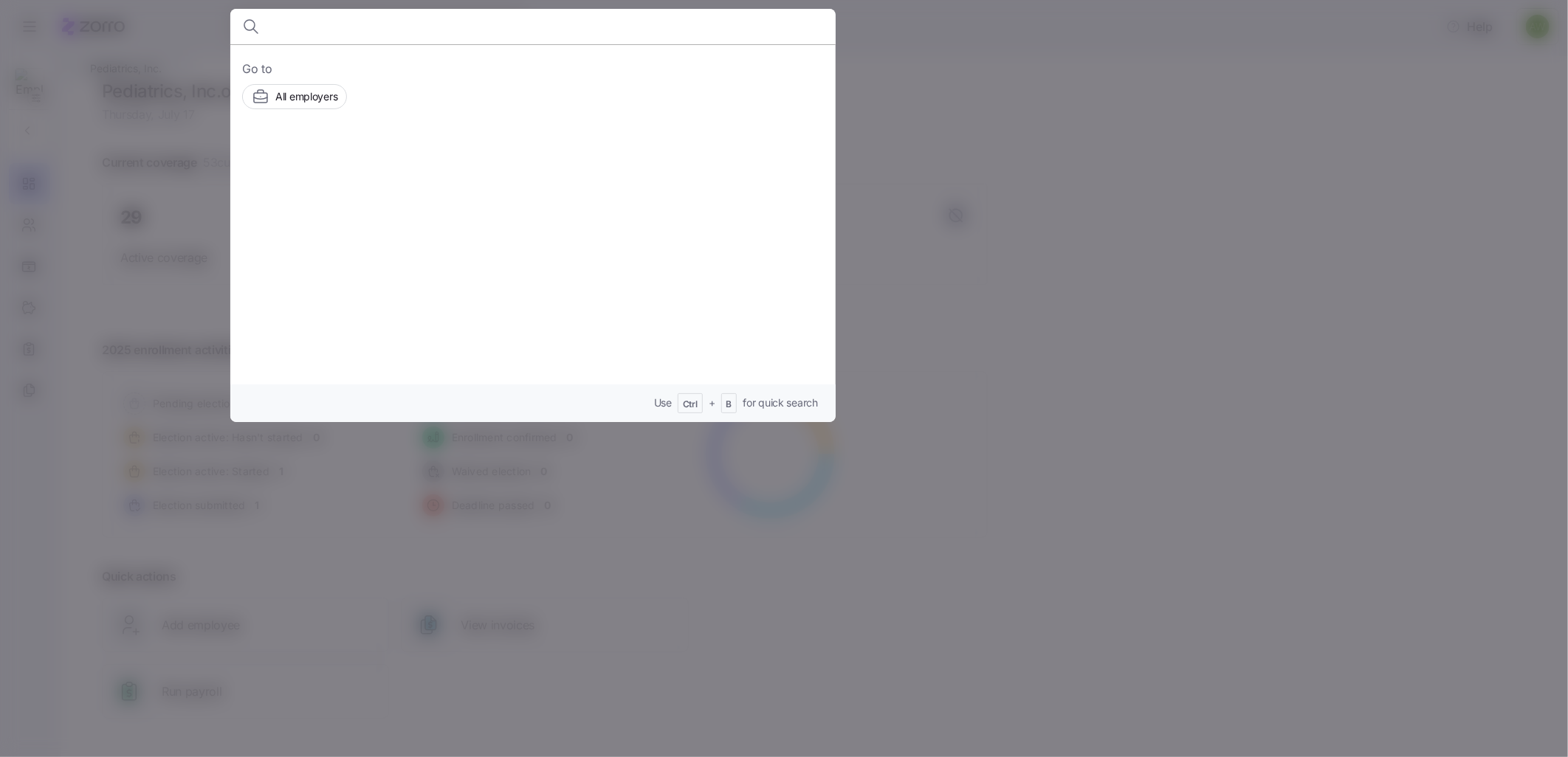 click at bounding box center [461, 27] 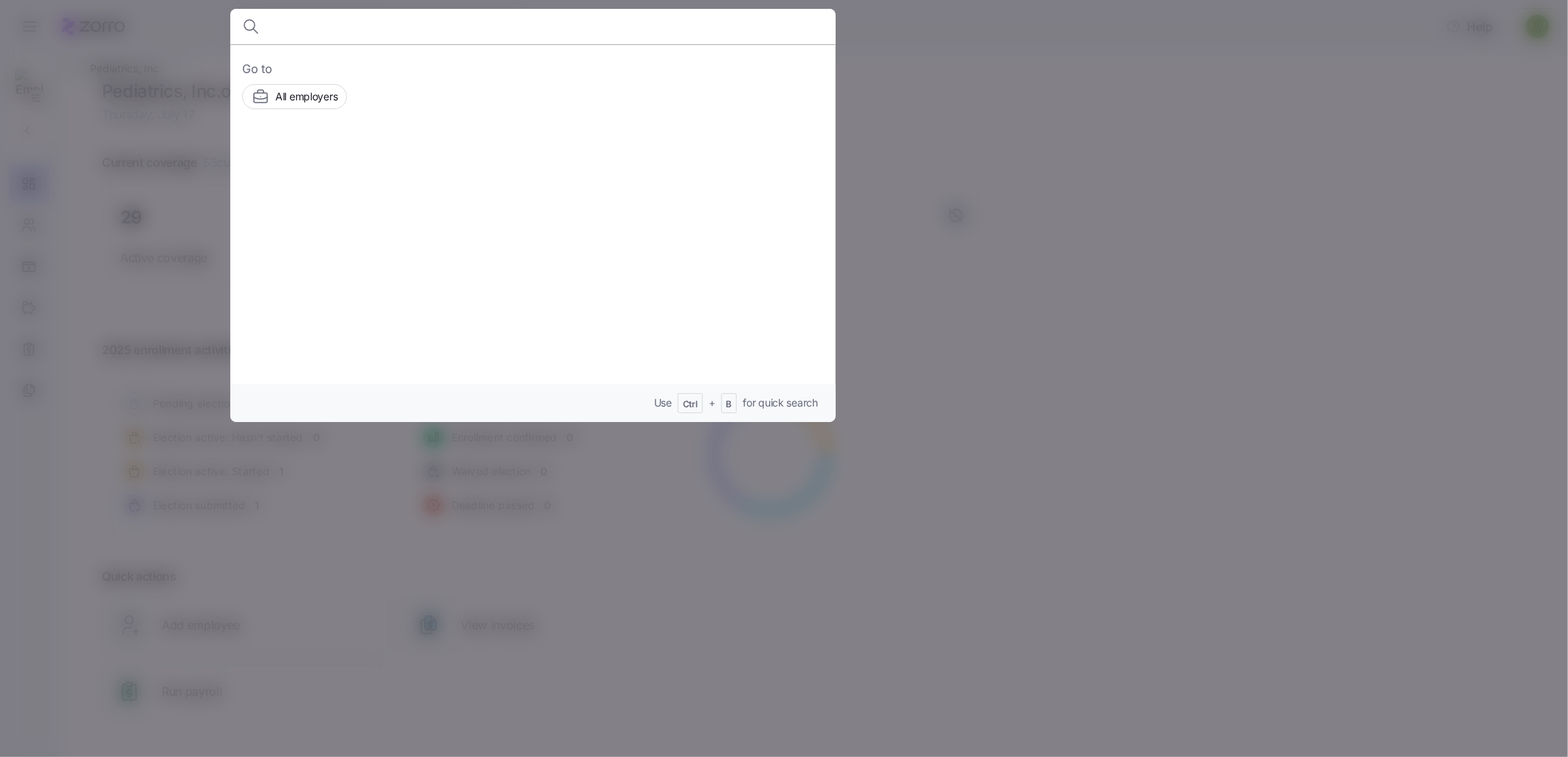 click at bounding box center [461, 27] 